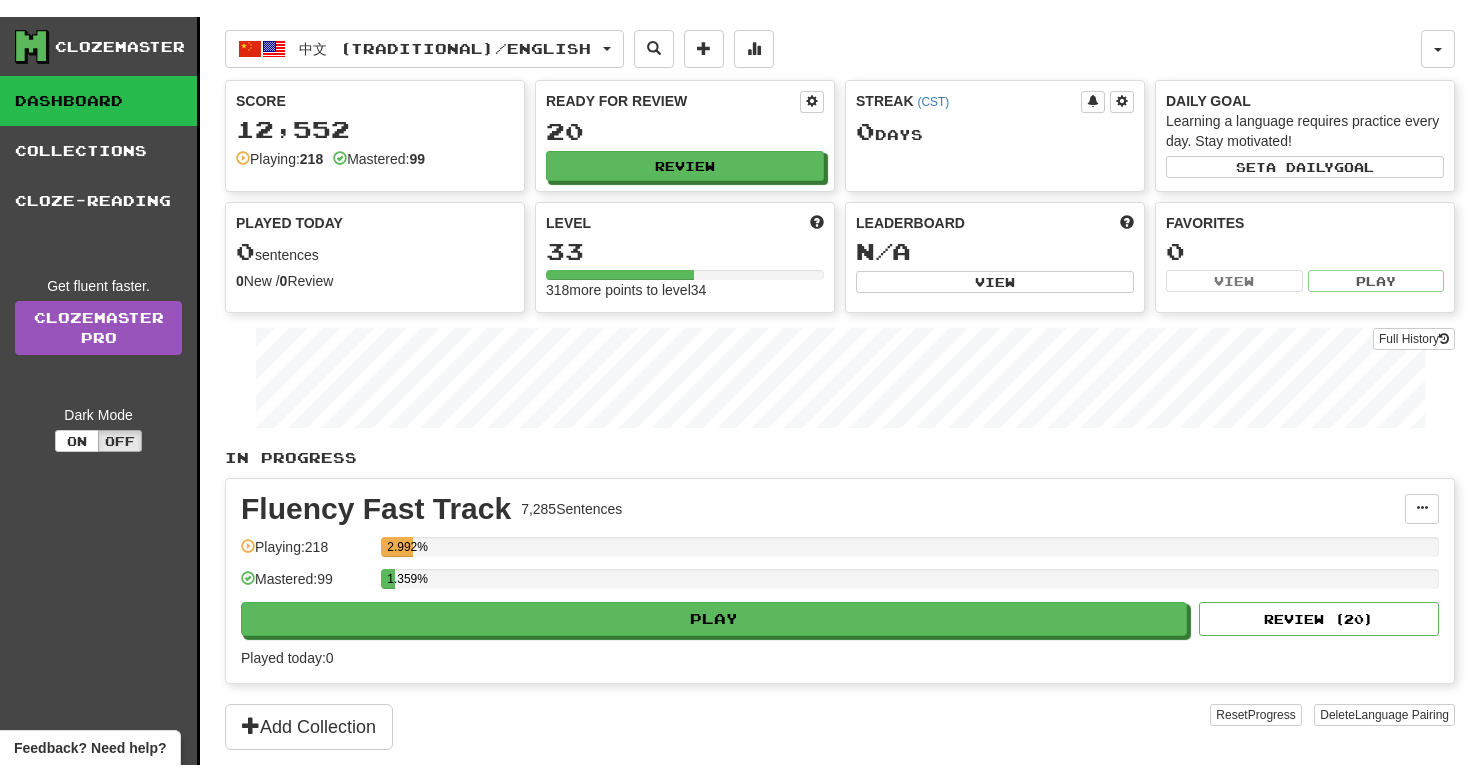 scroll, scrollTop: 0, scrollLeft: 0, axis: both 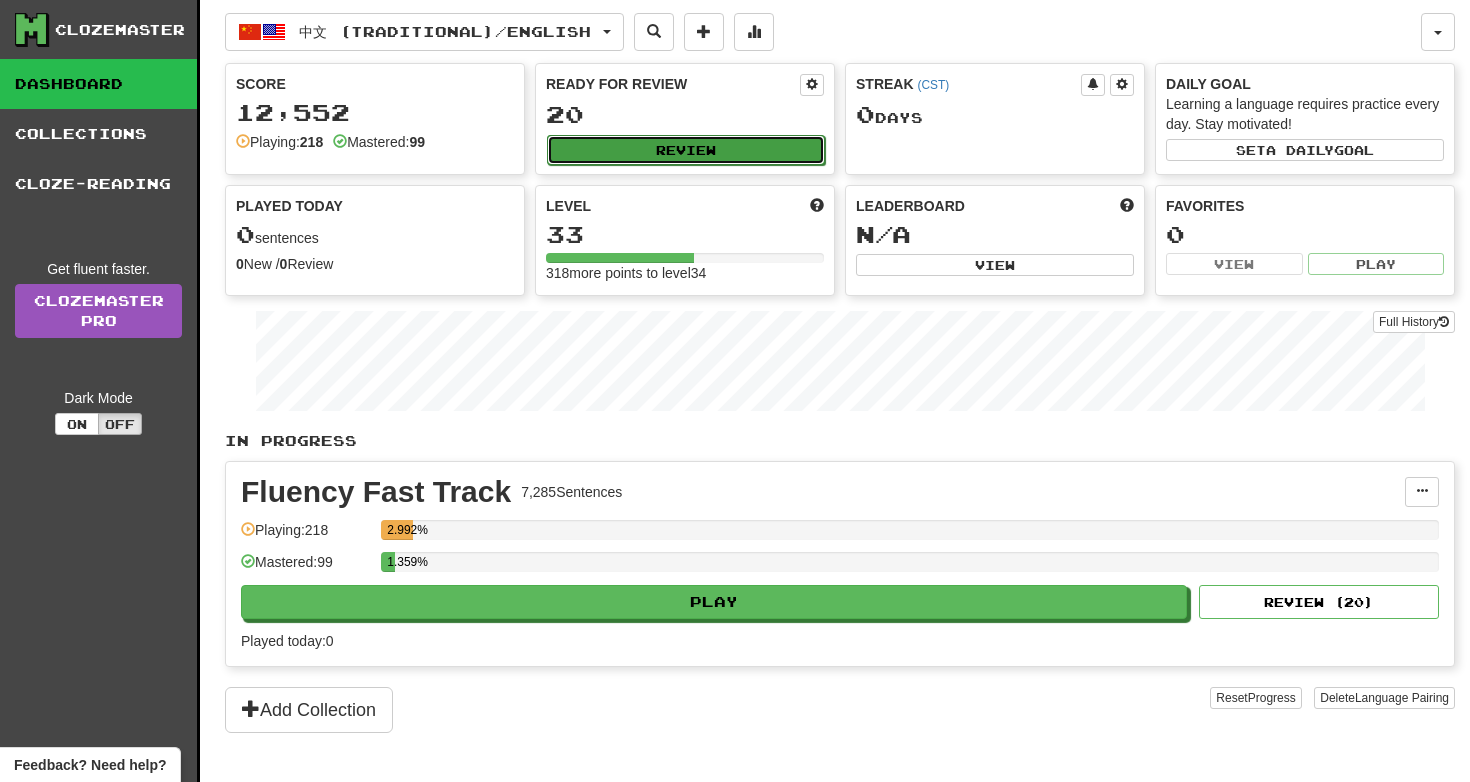 click on "Review" at bounding box center [686, 150] 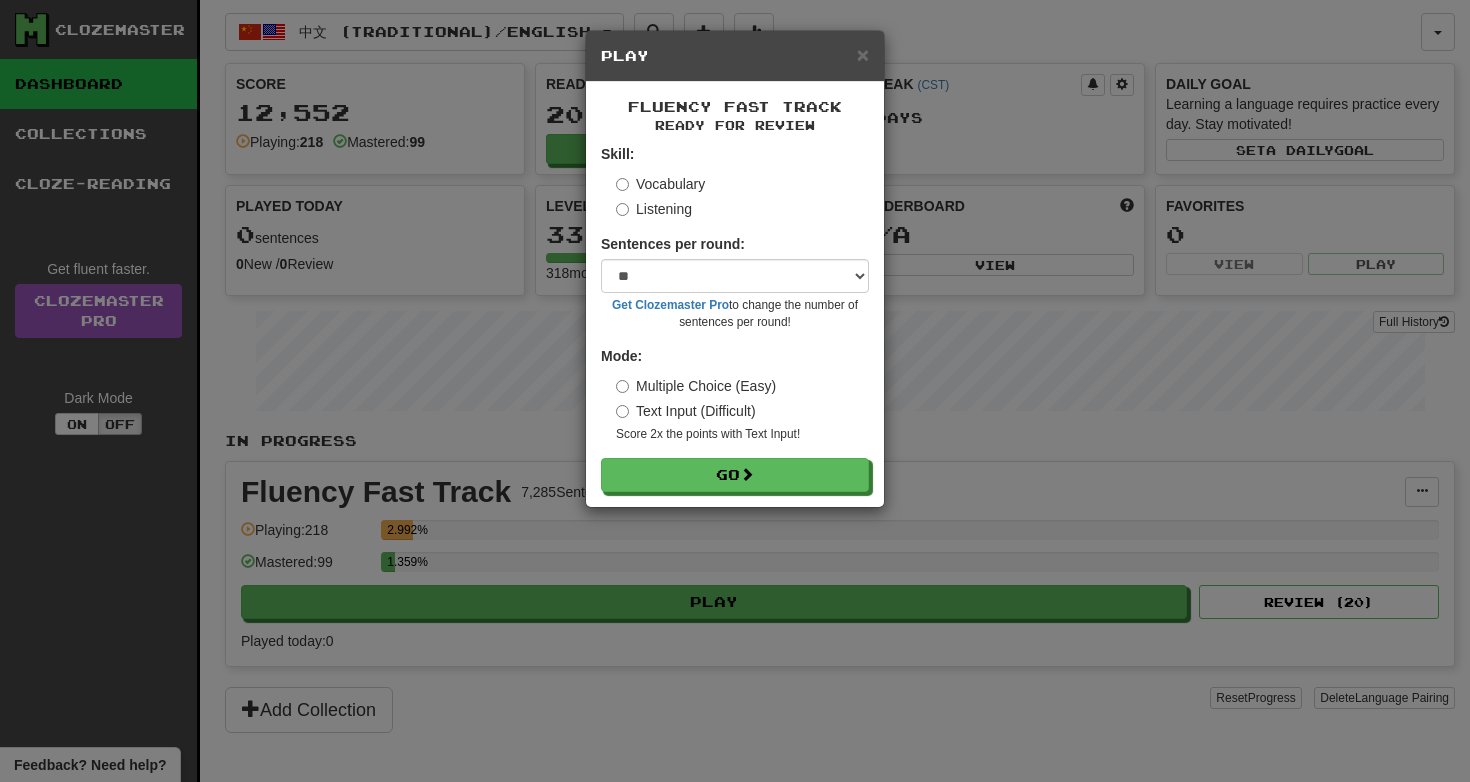 click on "Listening" at bounding box center [654, 209] 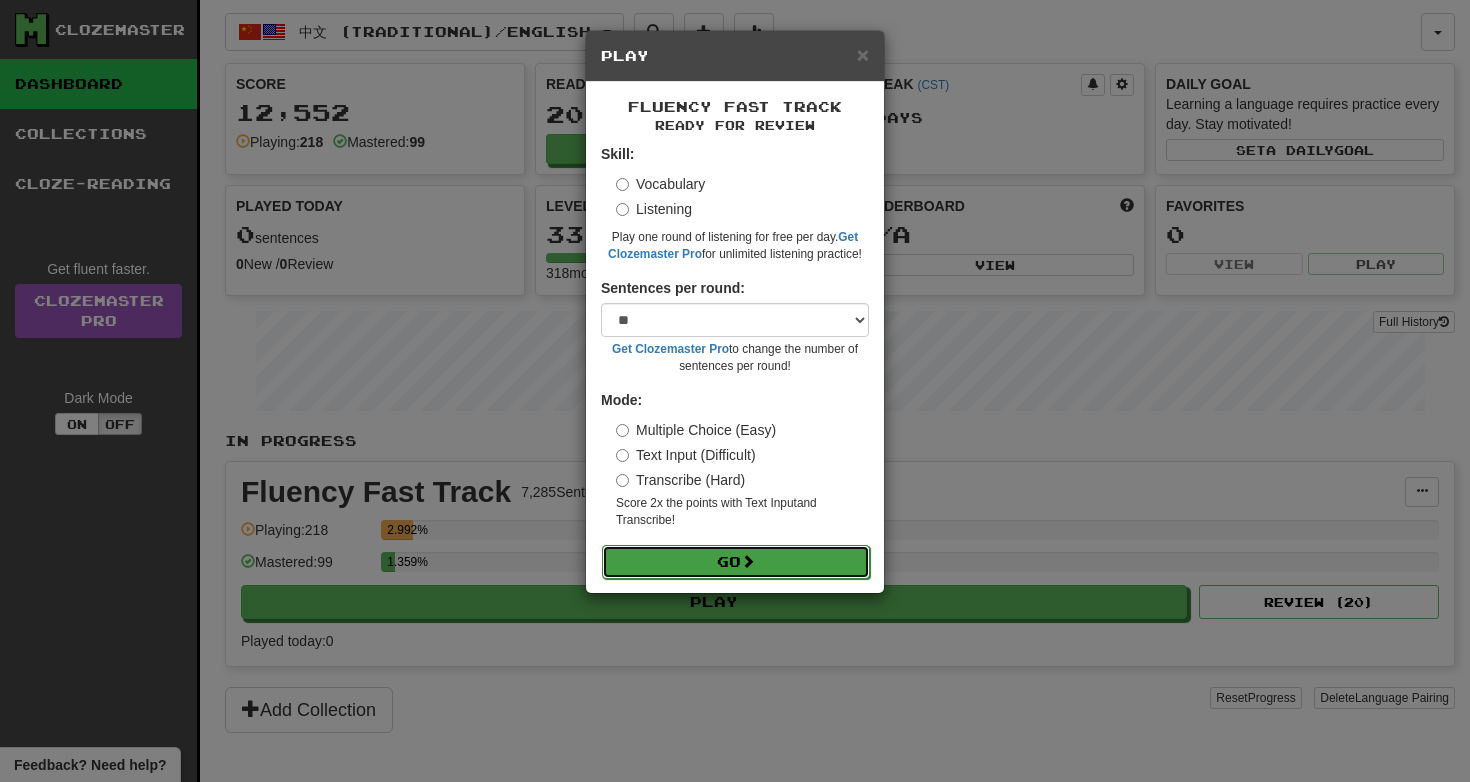 click on "Go" at bounding box center (736, 562) 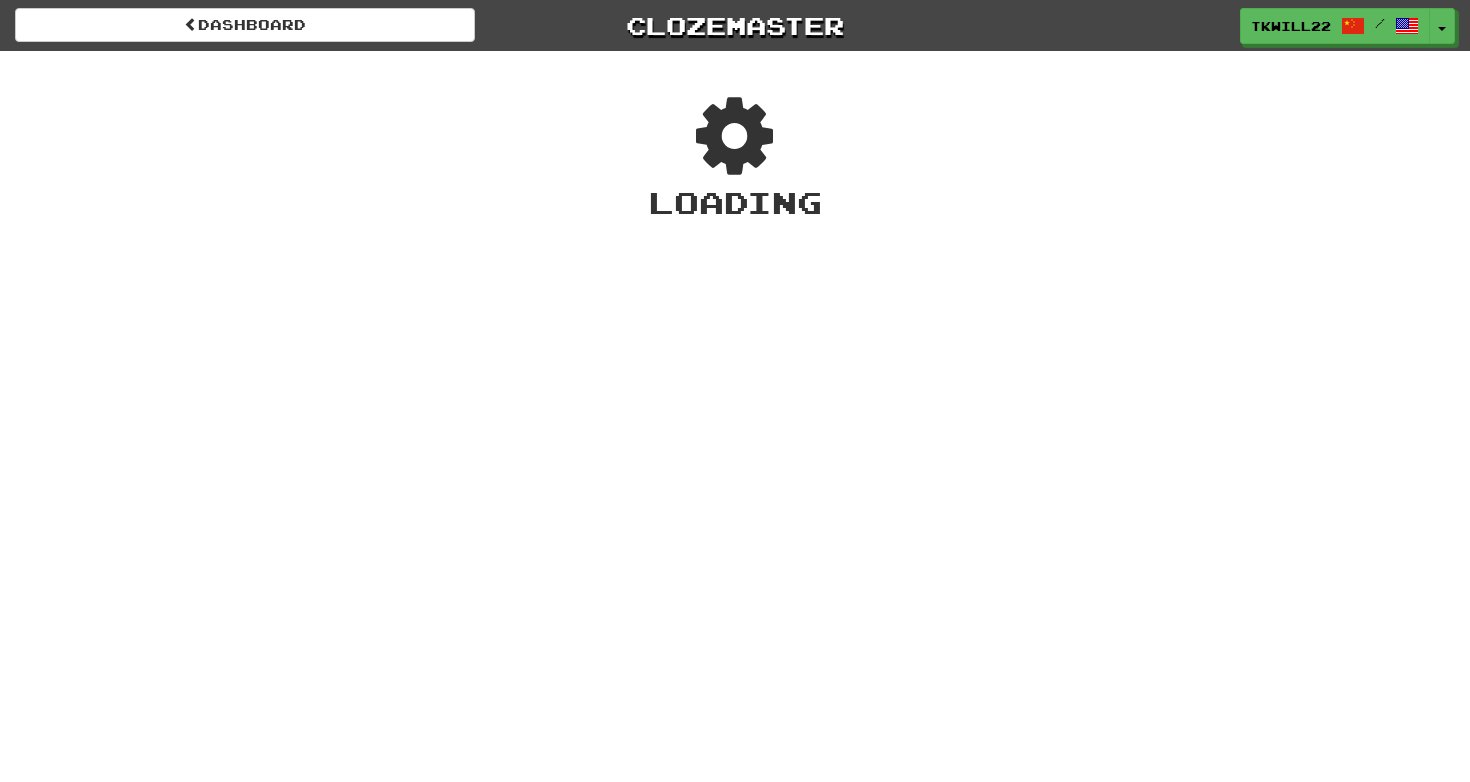 scroll, scrollTop: 0, scrollLeft: 0, axis: both 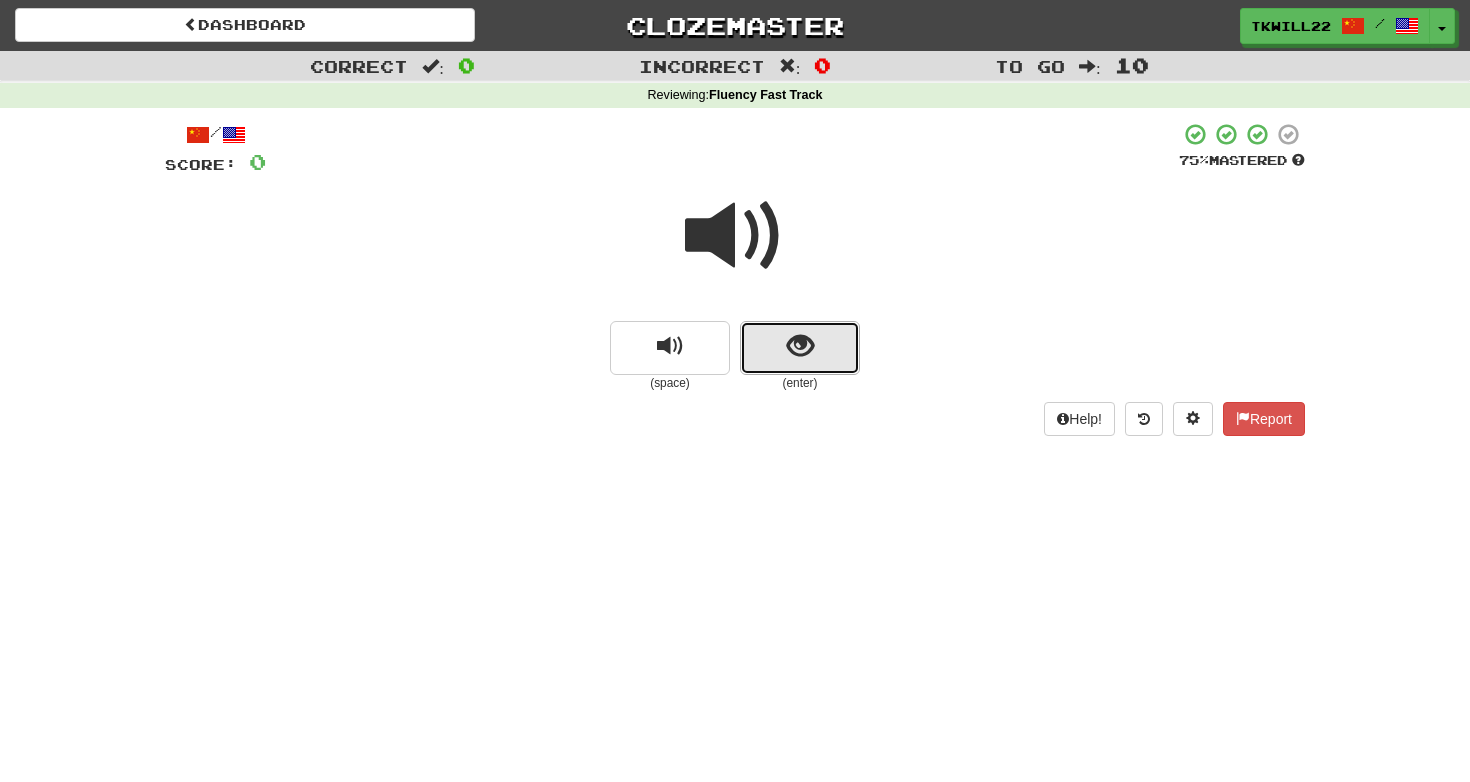 click at bounding box center [800, 346] 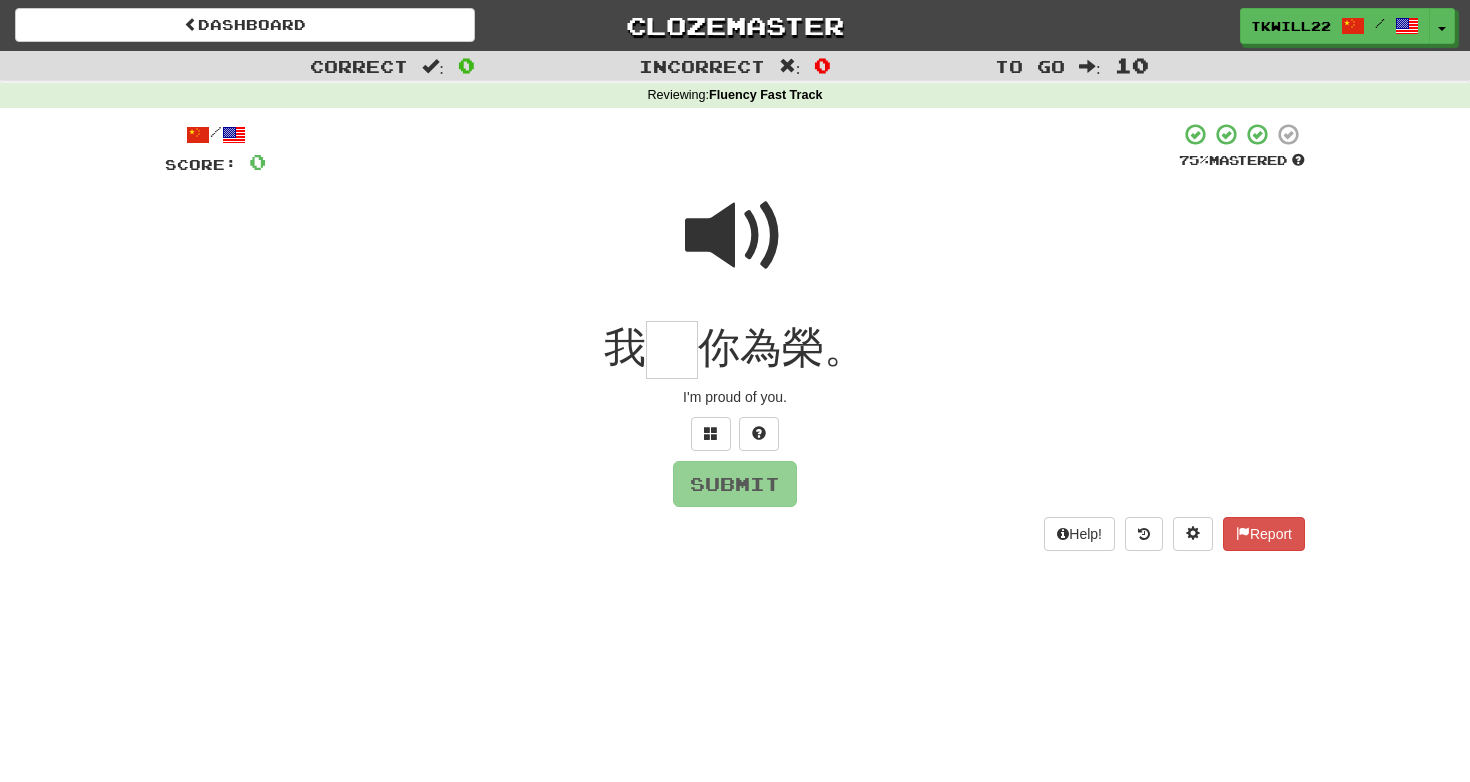 click at bounding box center [735, 236] 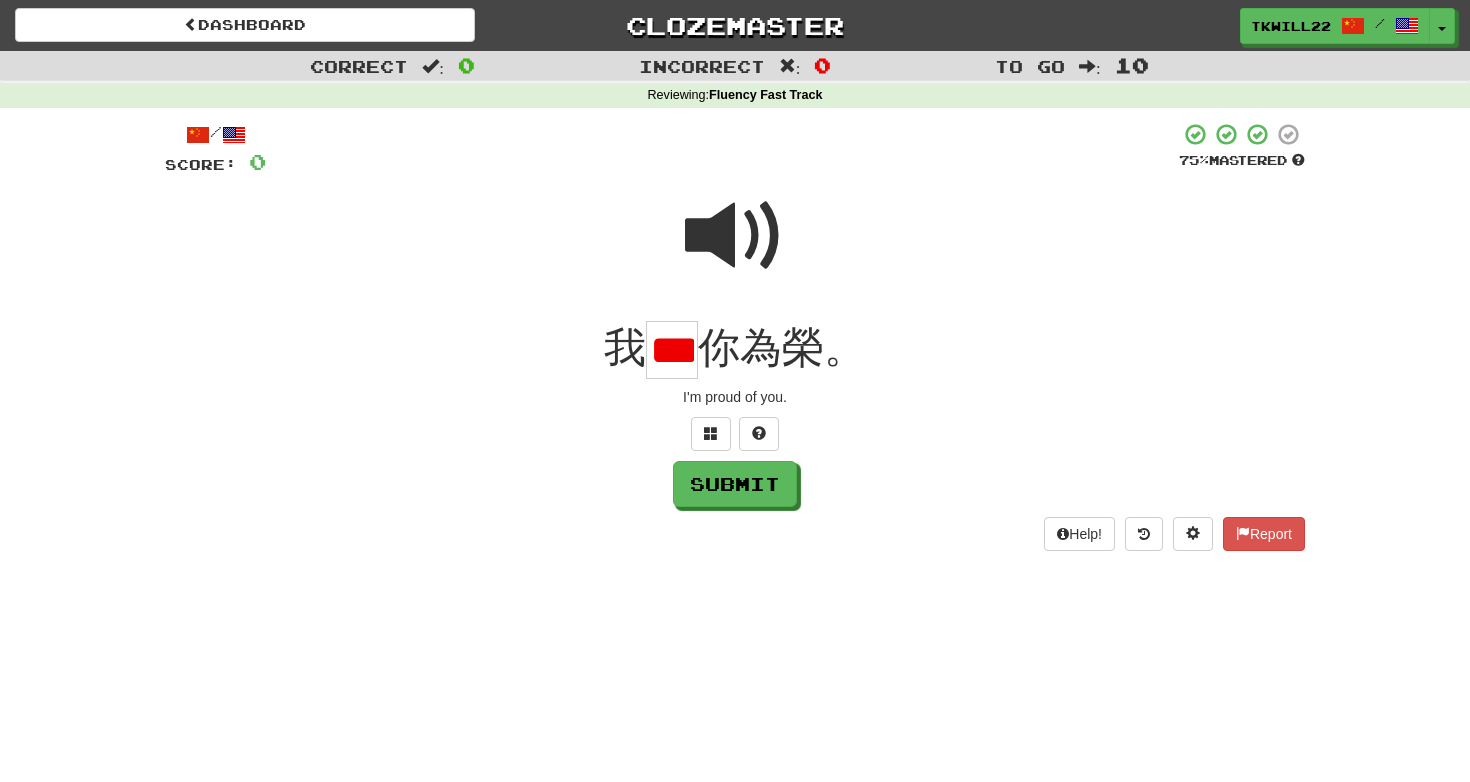 scroll, scrollTop: 0, scrollLeft: 33, axis: horizontal 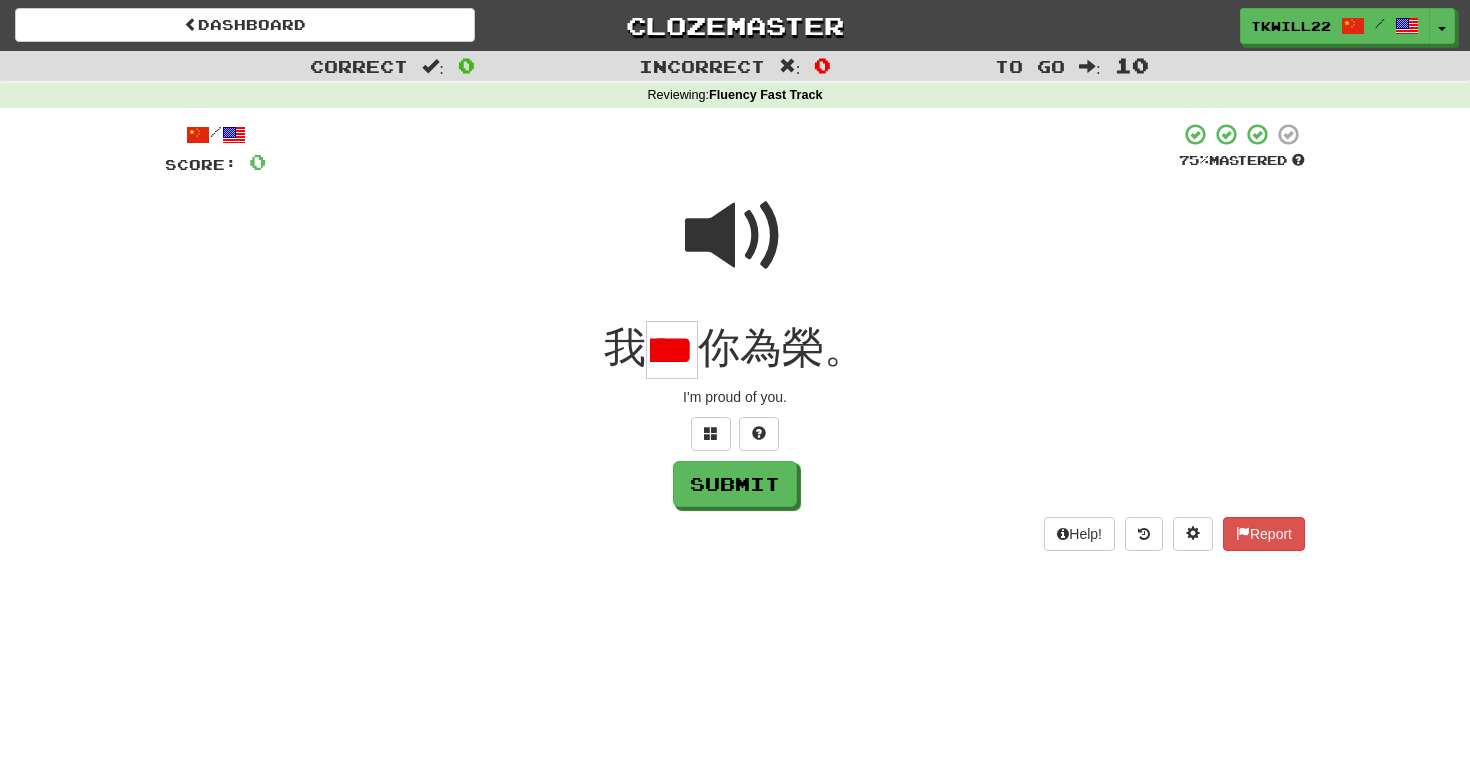 type on "*" 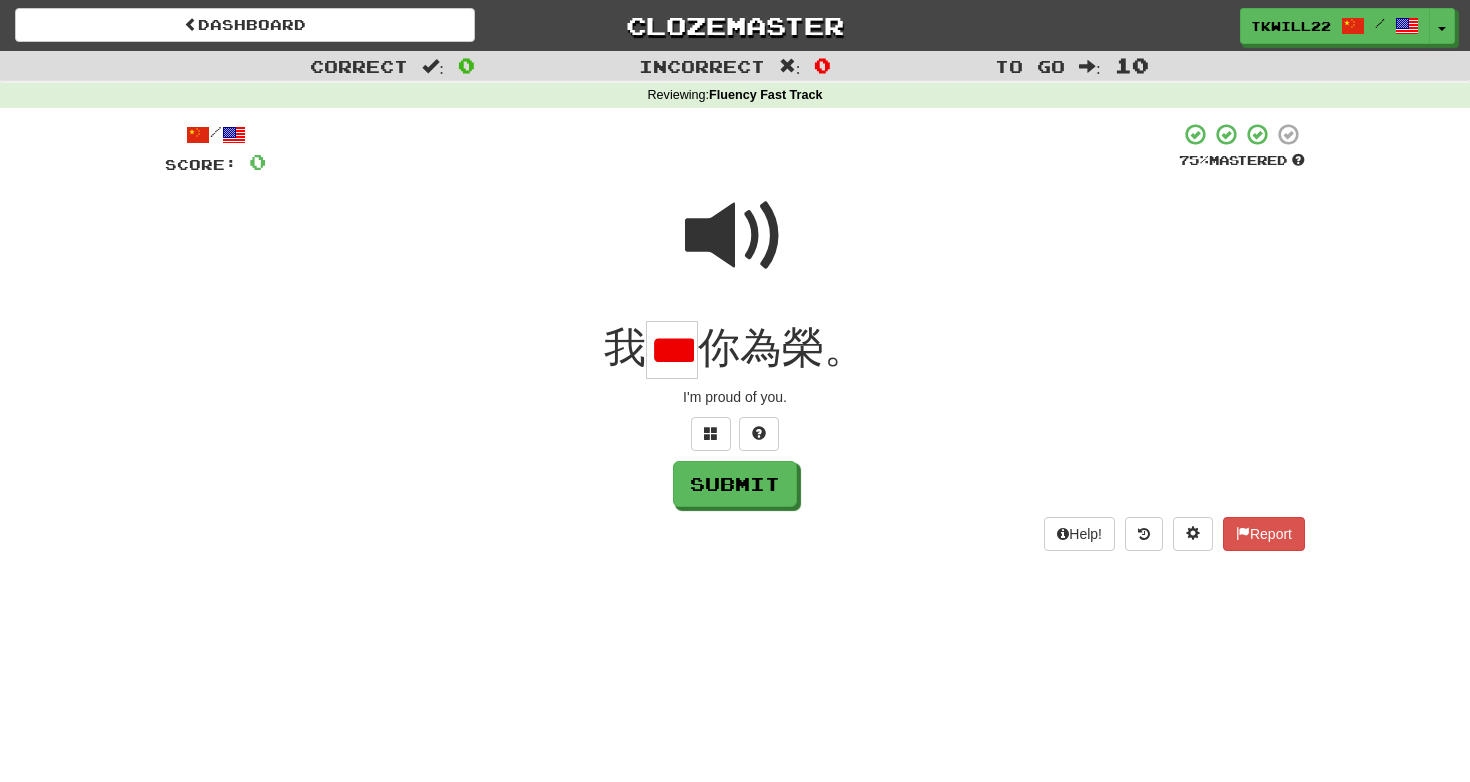 scroll, scrollTop: 0, scrollLeft: 33, axis: horizontal 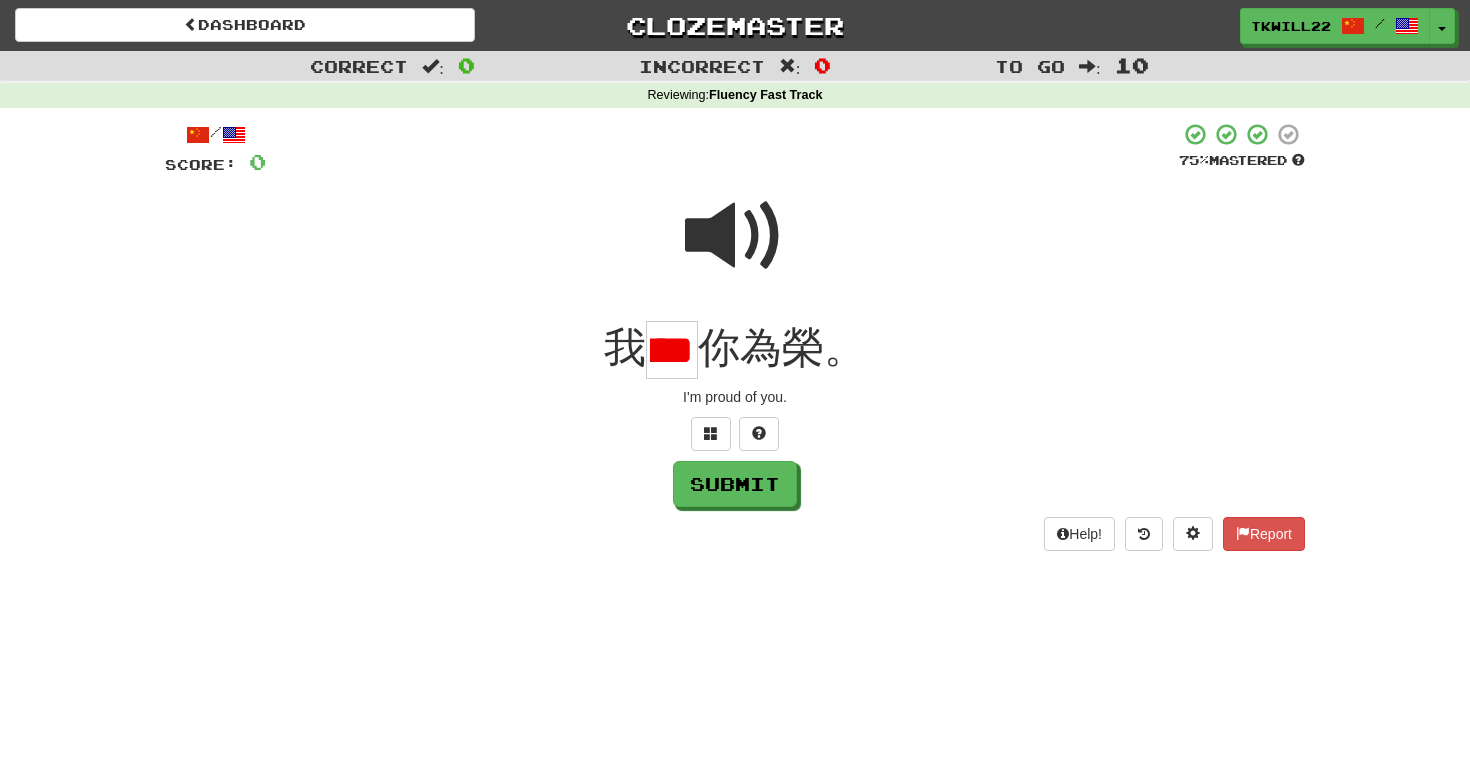 type on "*" 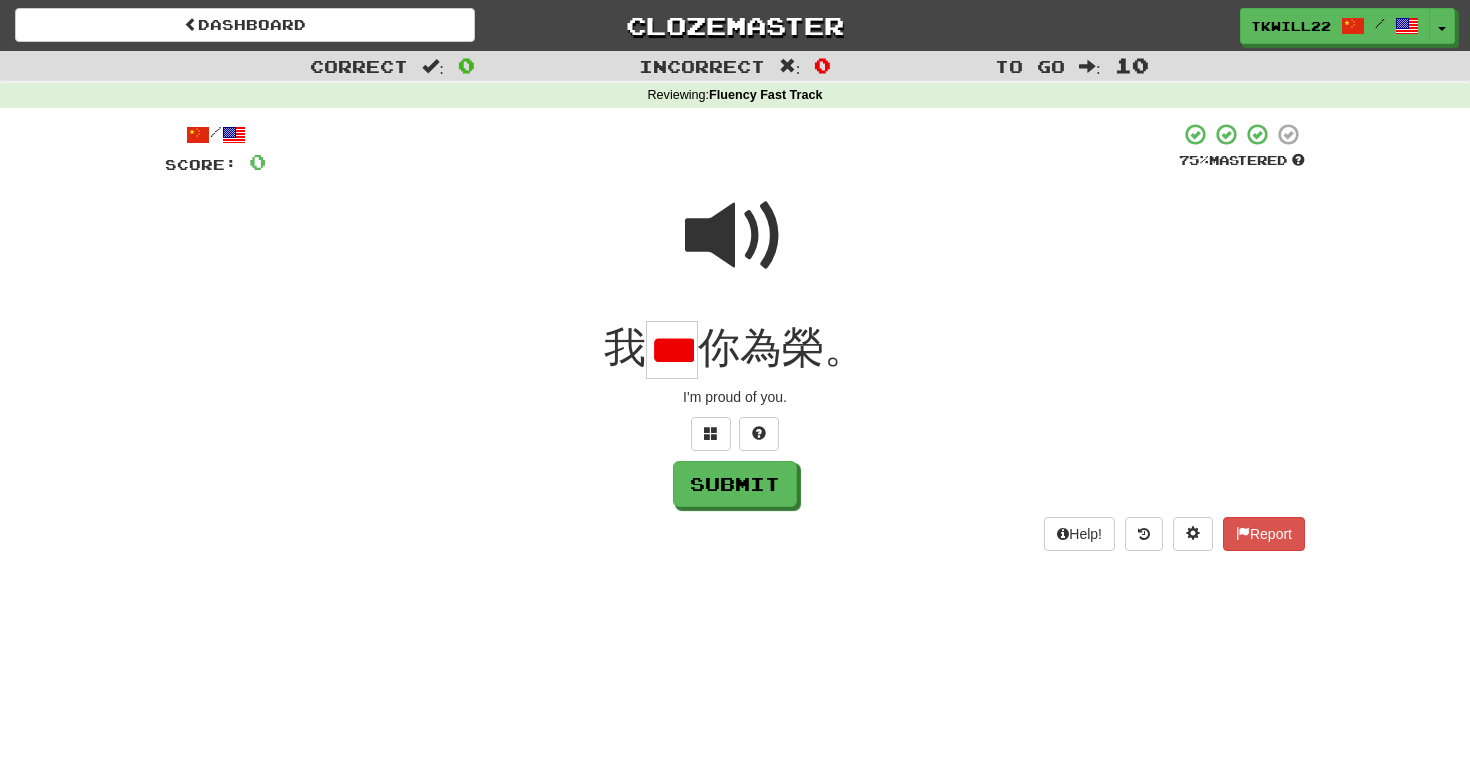 scroll, scrollTop: 0, scrollLeft: 33, axis: horizontal 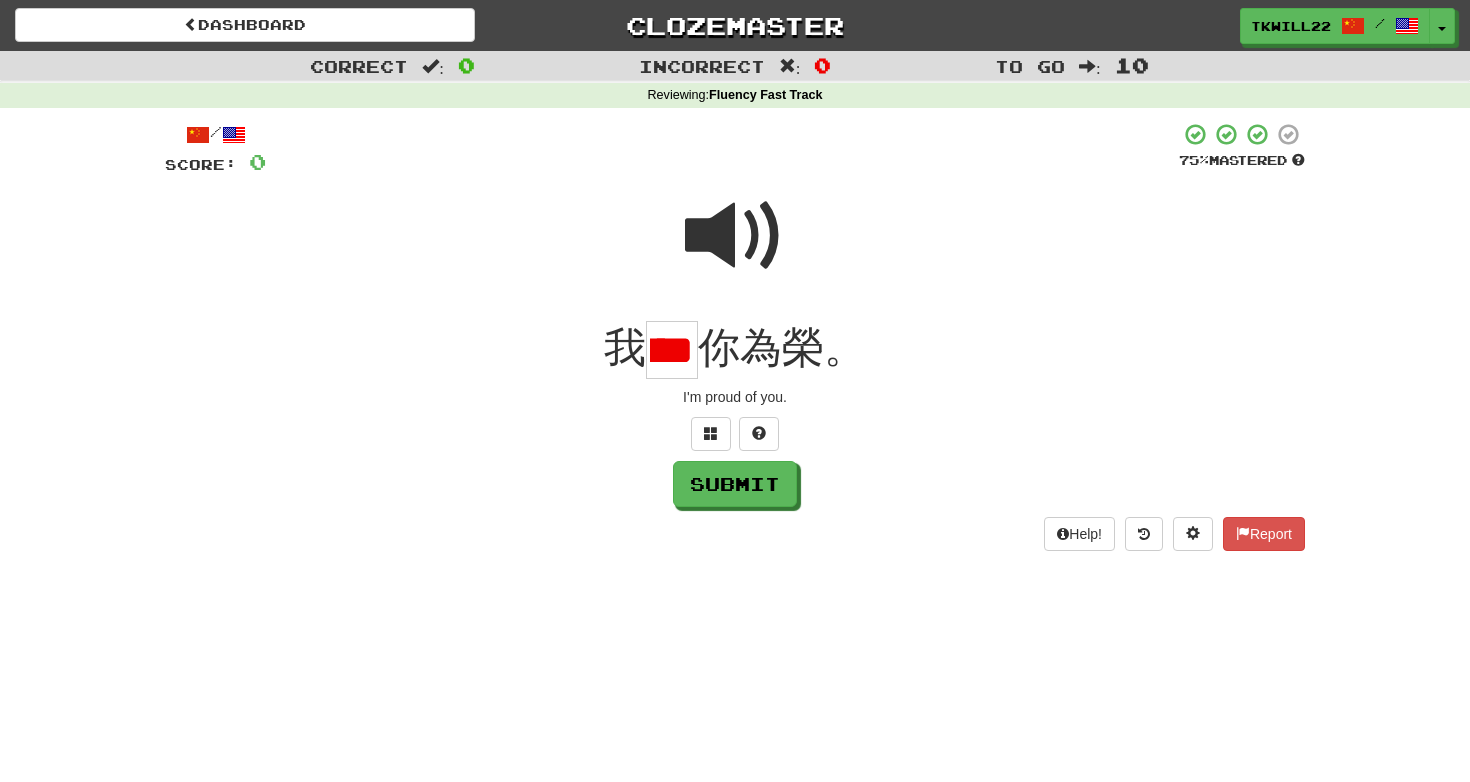 type on "*" 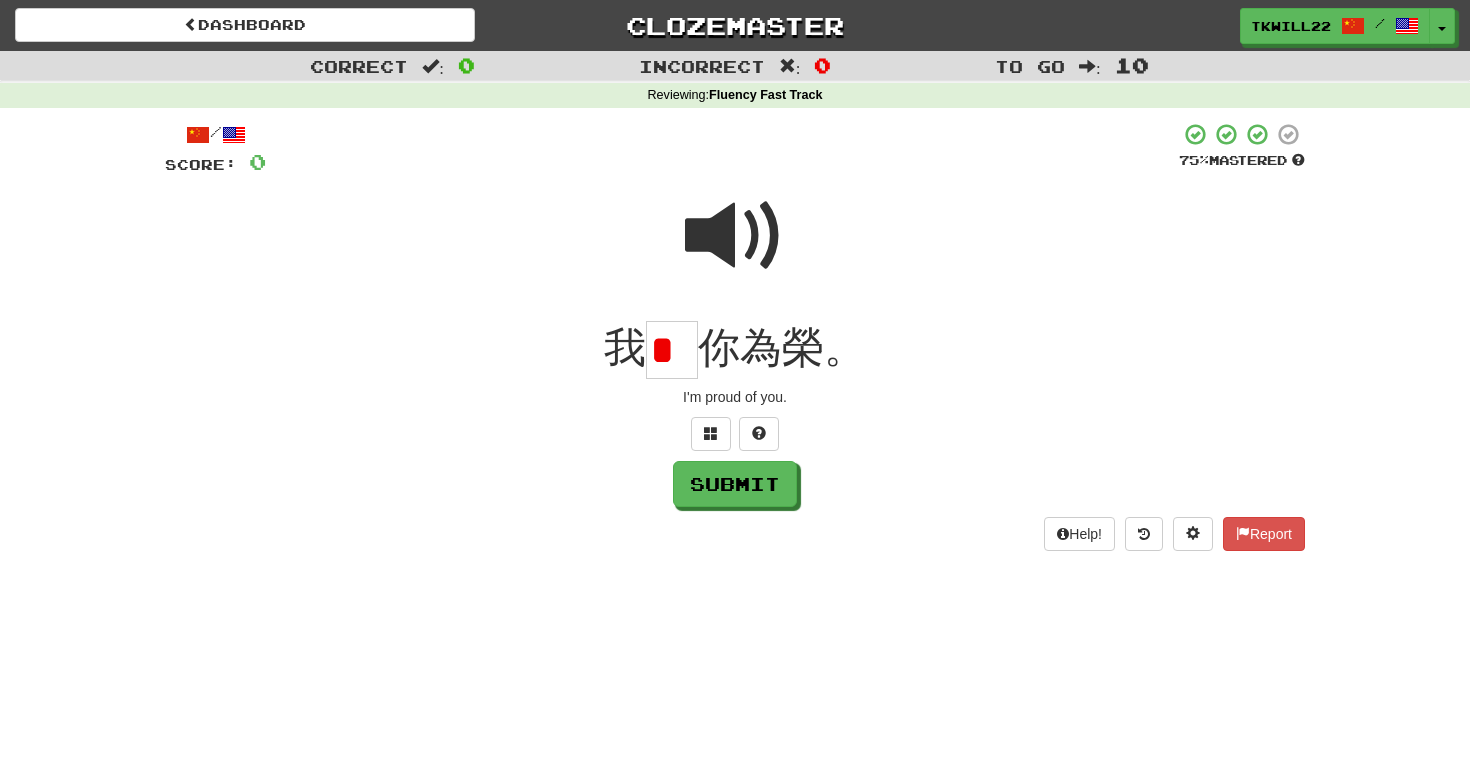 scroll, scrollTop: 0, scrollLeft: 0, axis: both 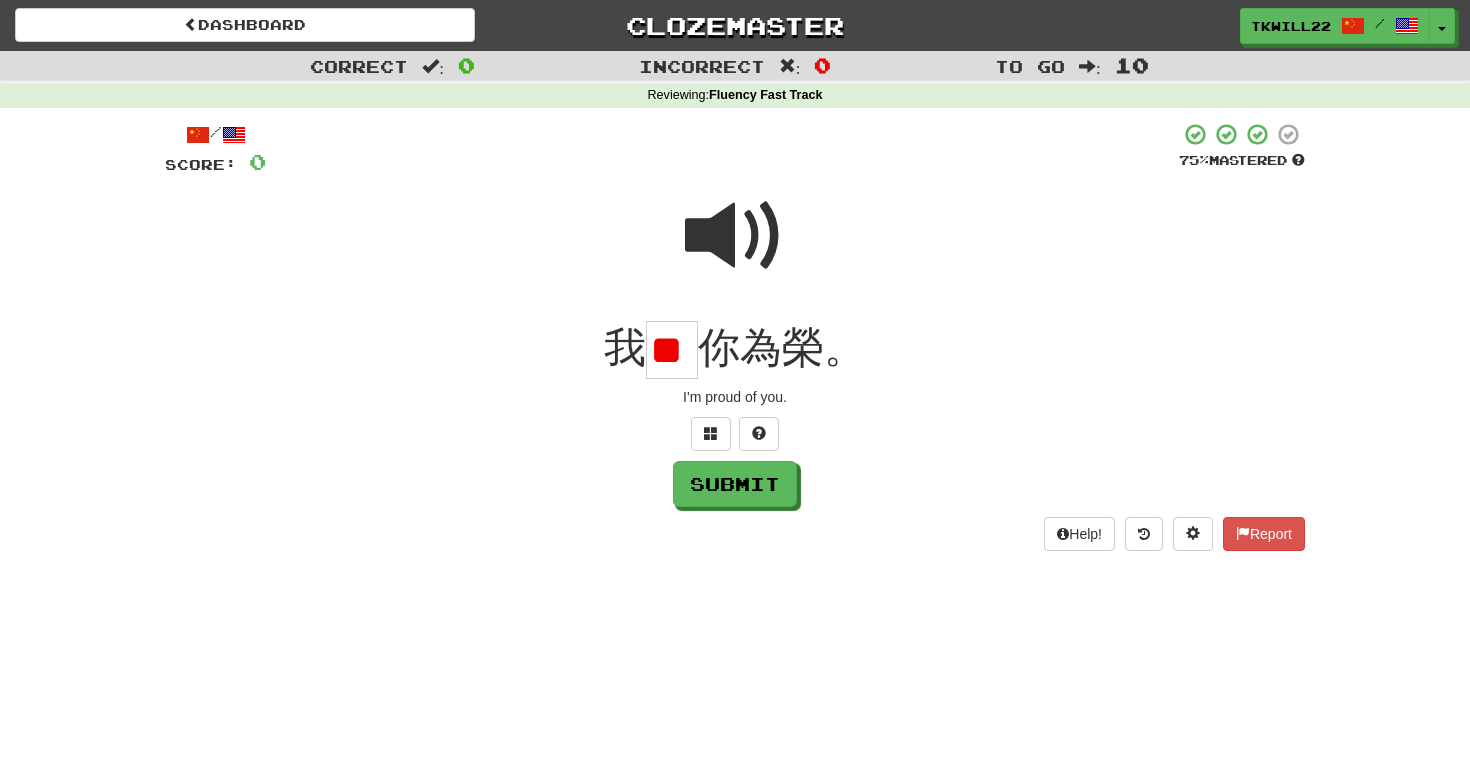 type on "*" 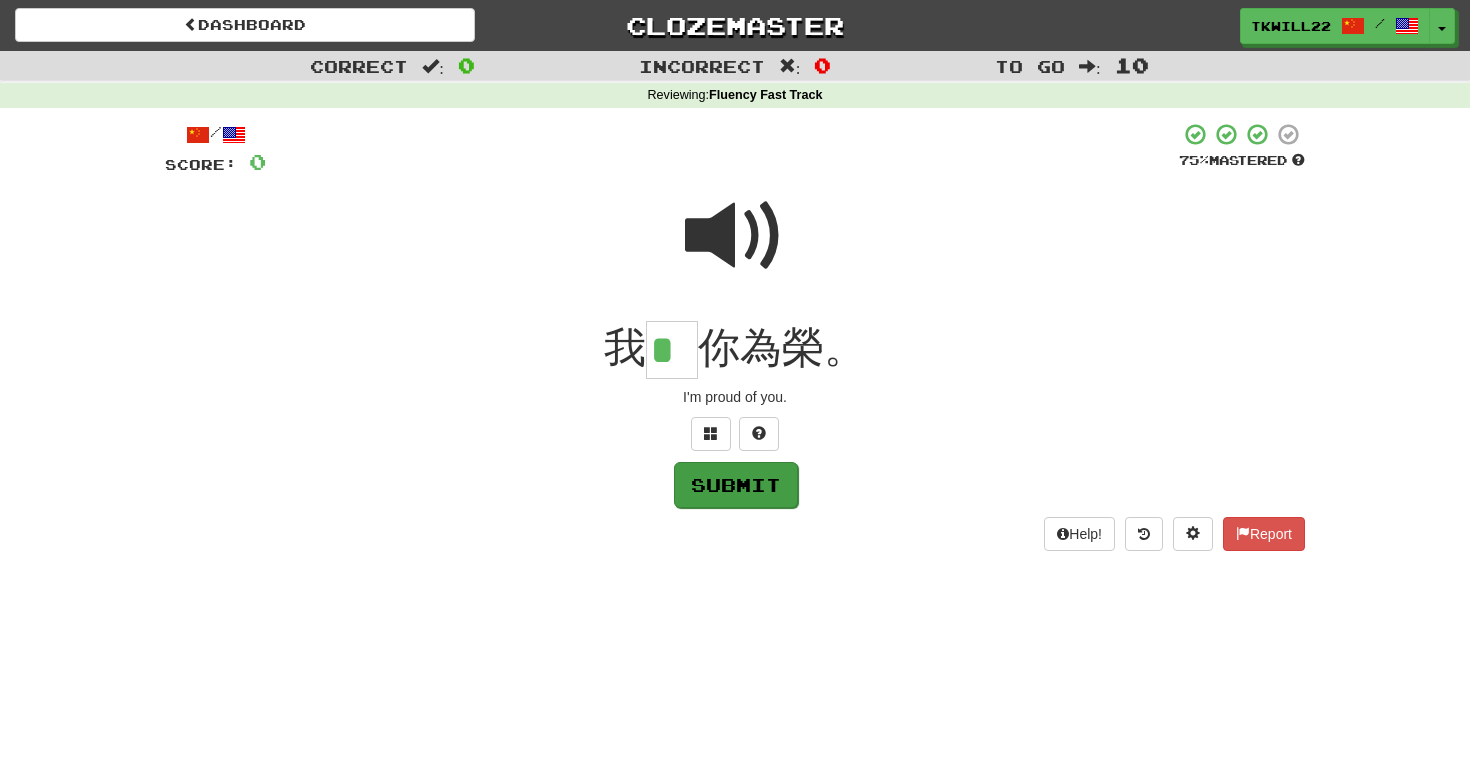 type on "*" 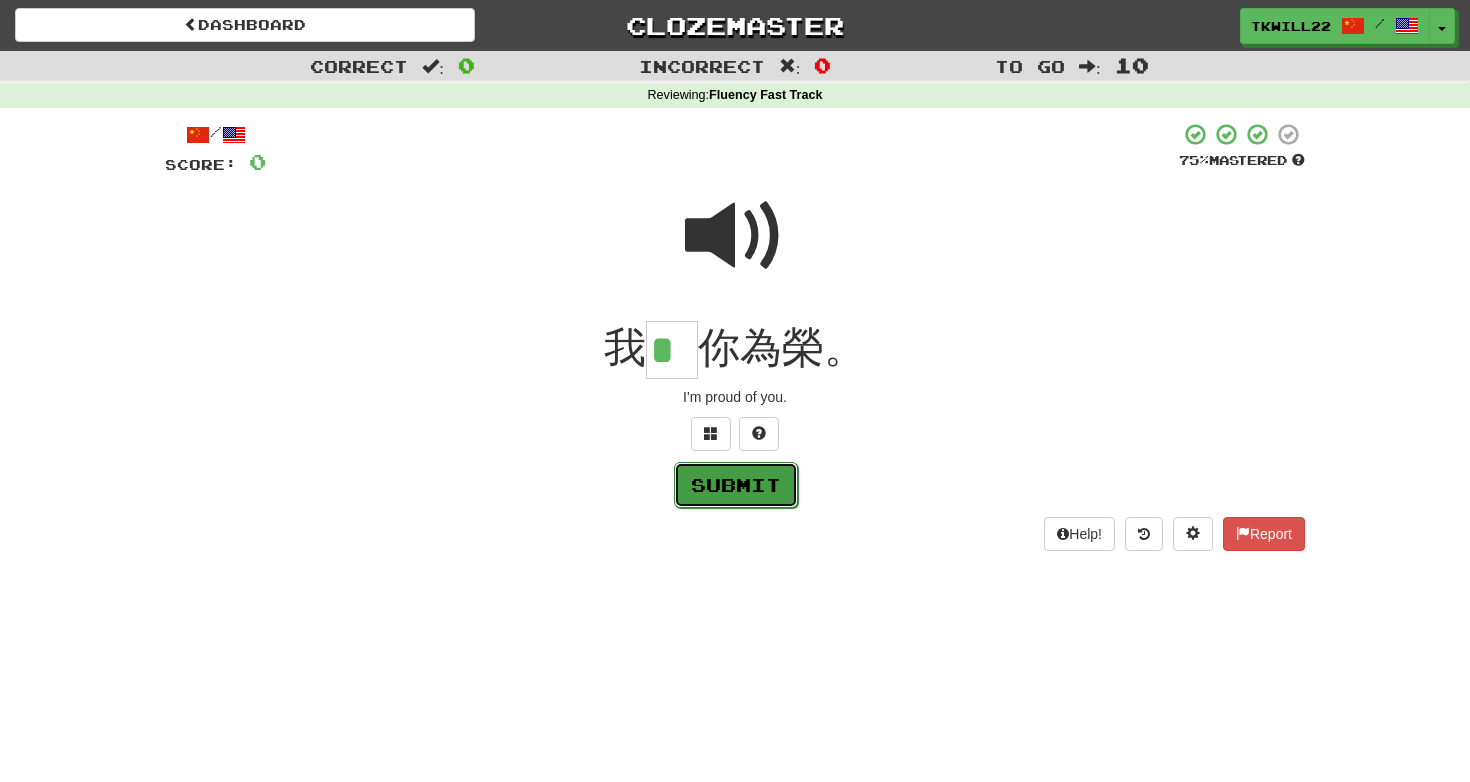 click on "Submit" at bounding box center [736, 485] 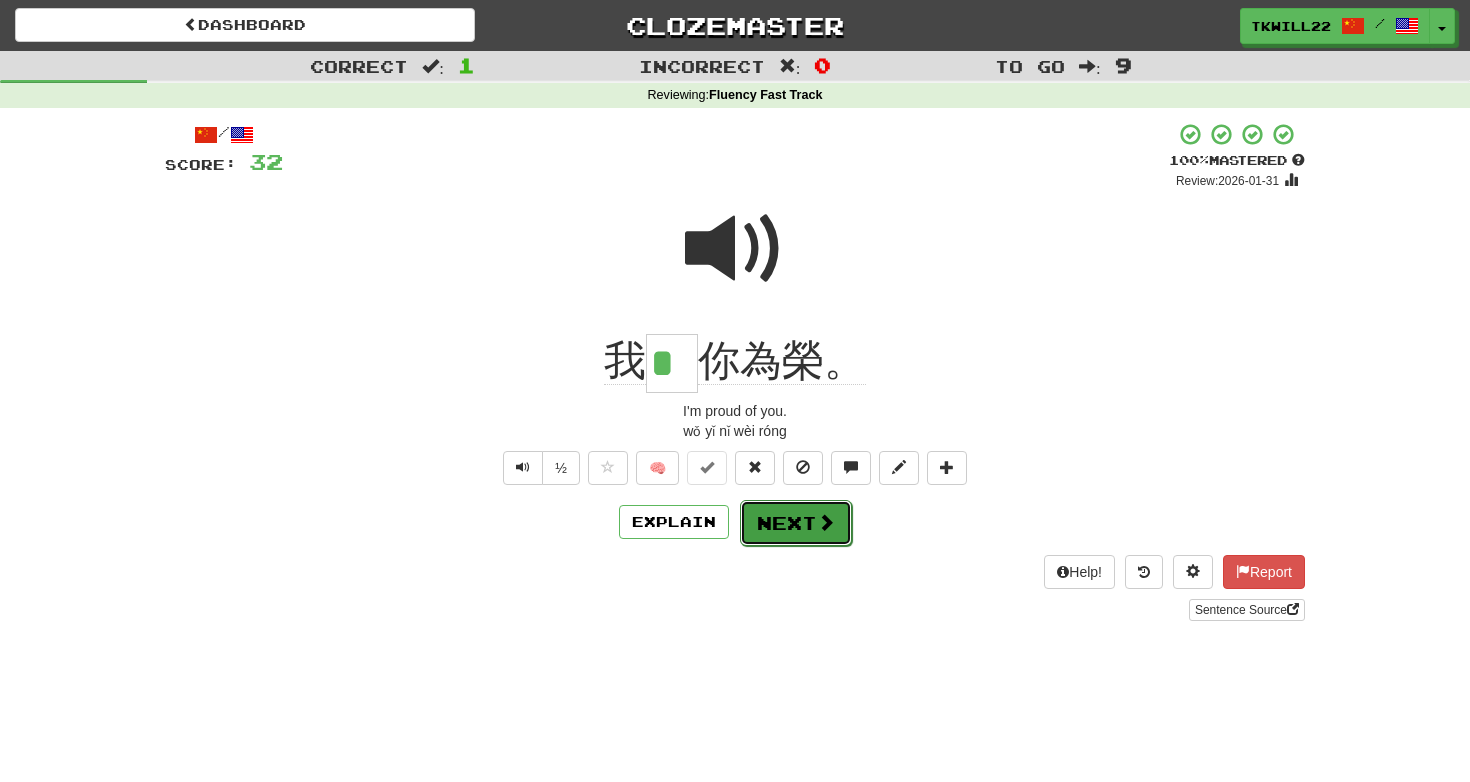 click on "Next" at bounding box center [796, 523] 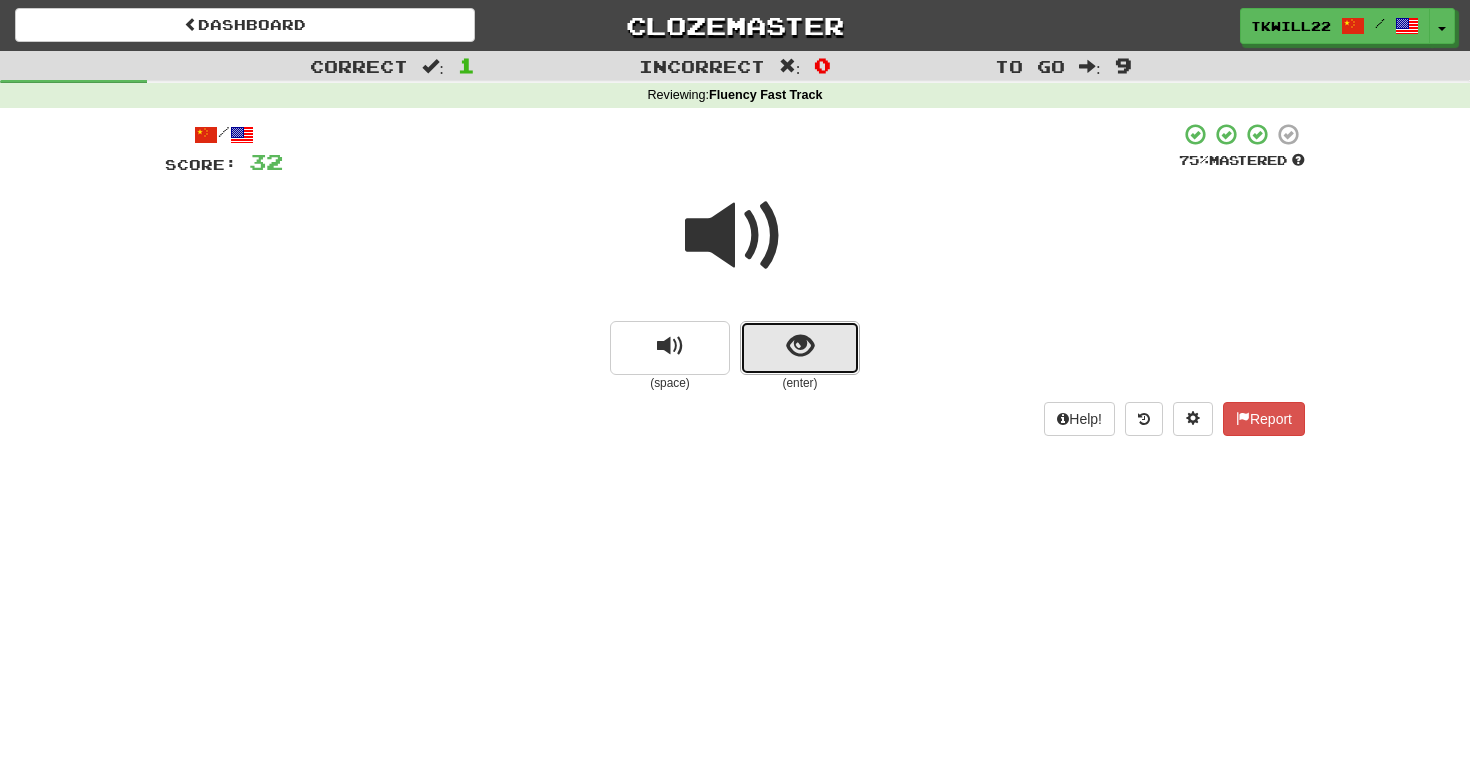 click at bounding box center (800, 348) 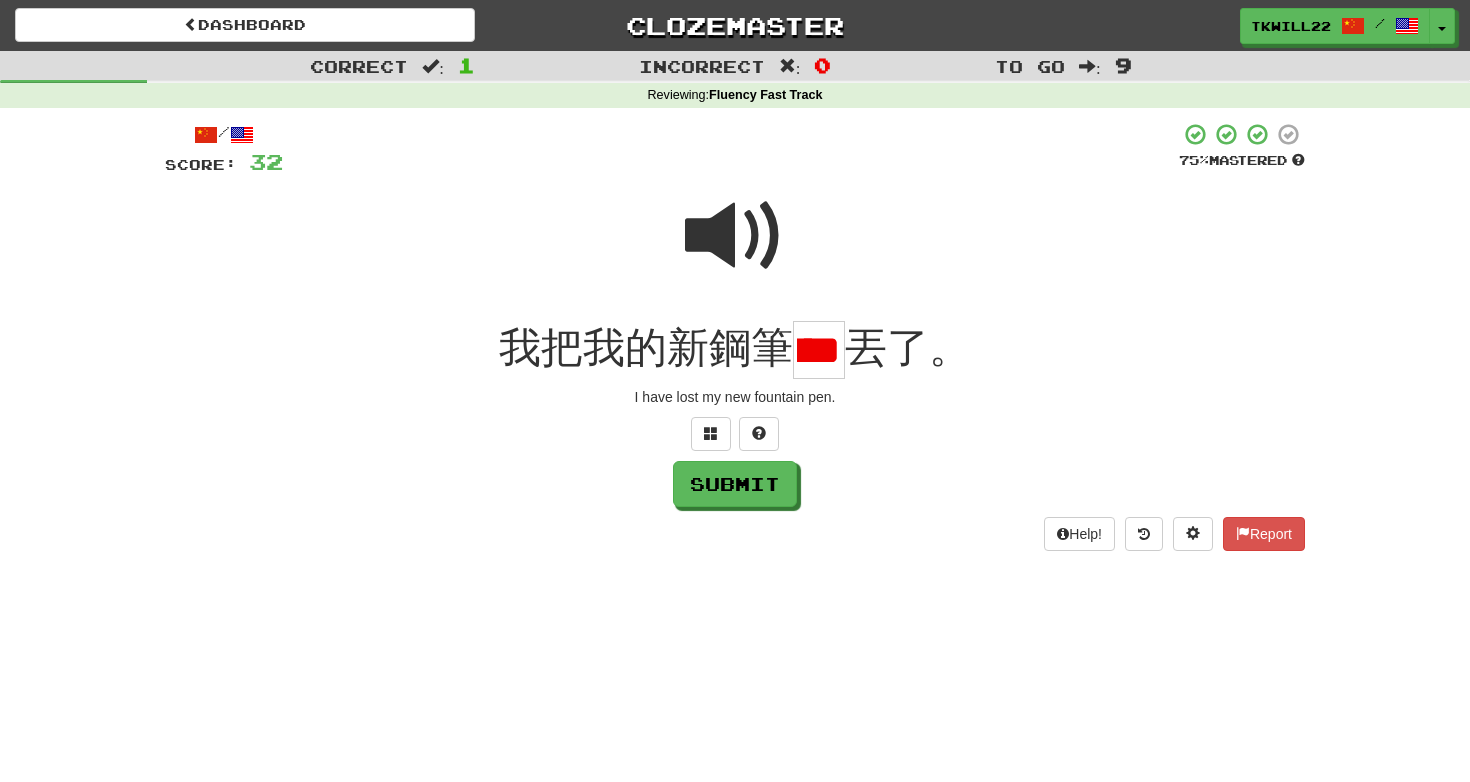 scroll, scrollTop: 0, scrollLeft: 36, axis: horizontal 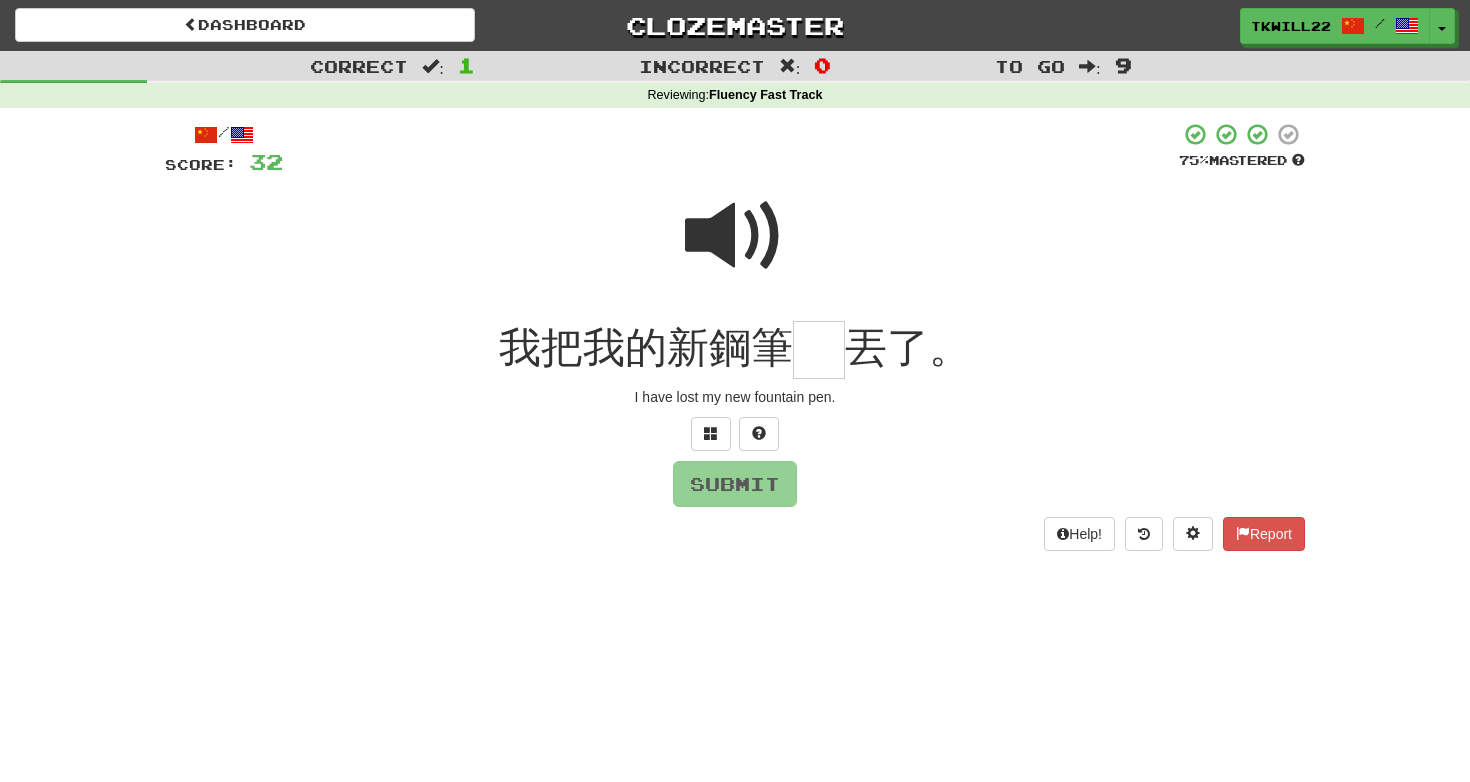 click at bounding box center [735, 236] 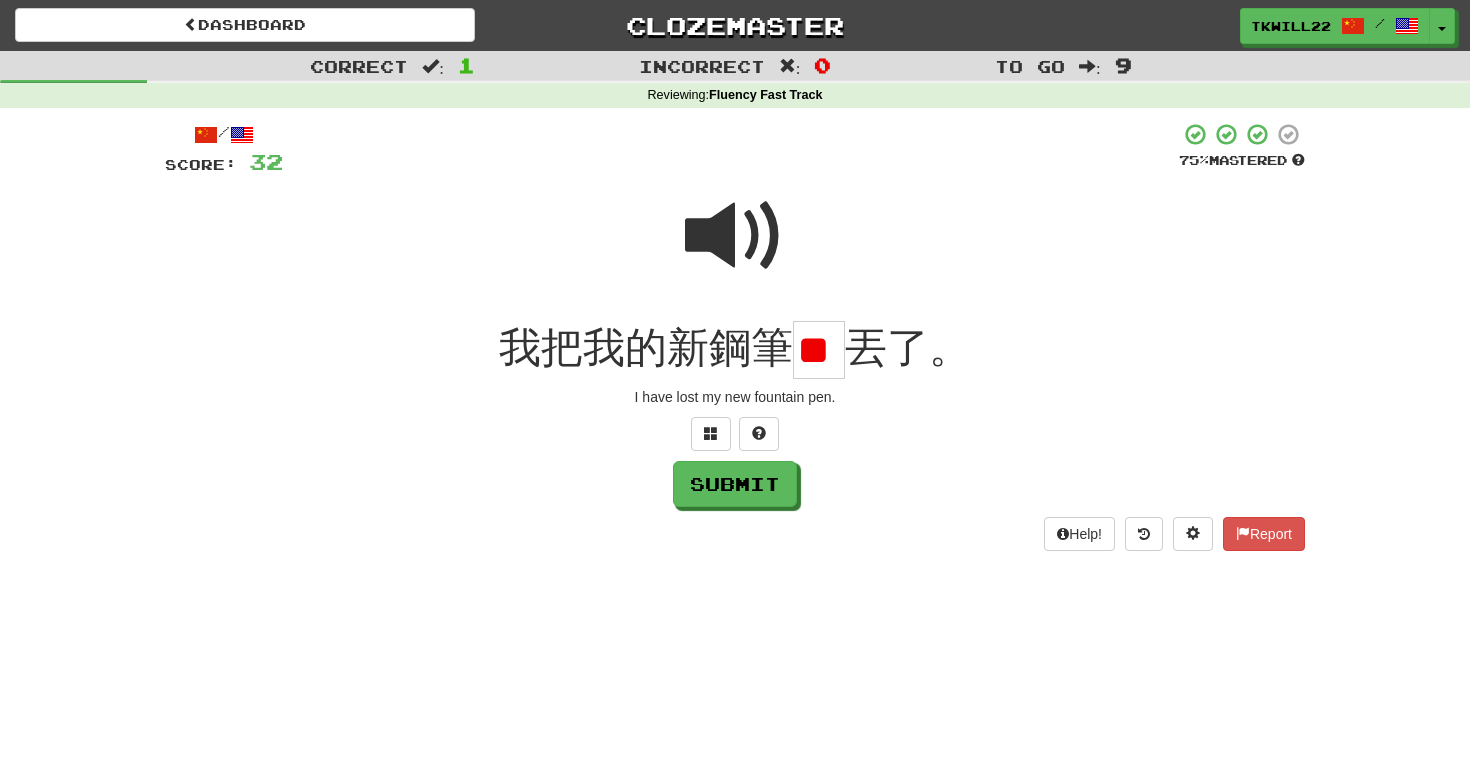 scroll, scrollTop: 0, scrollLeft: 26, axis: horizontal 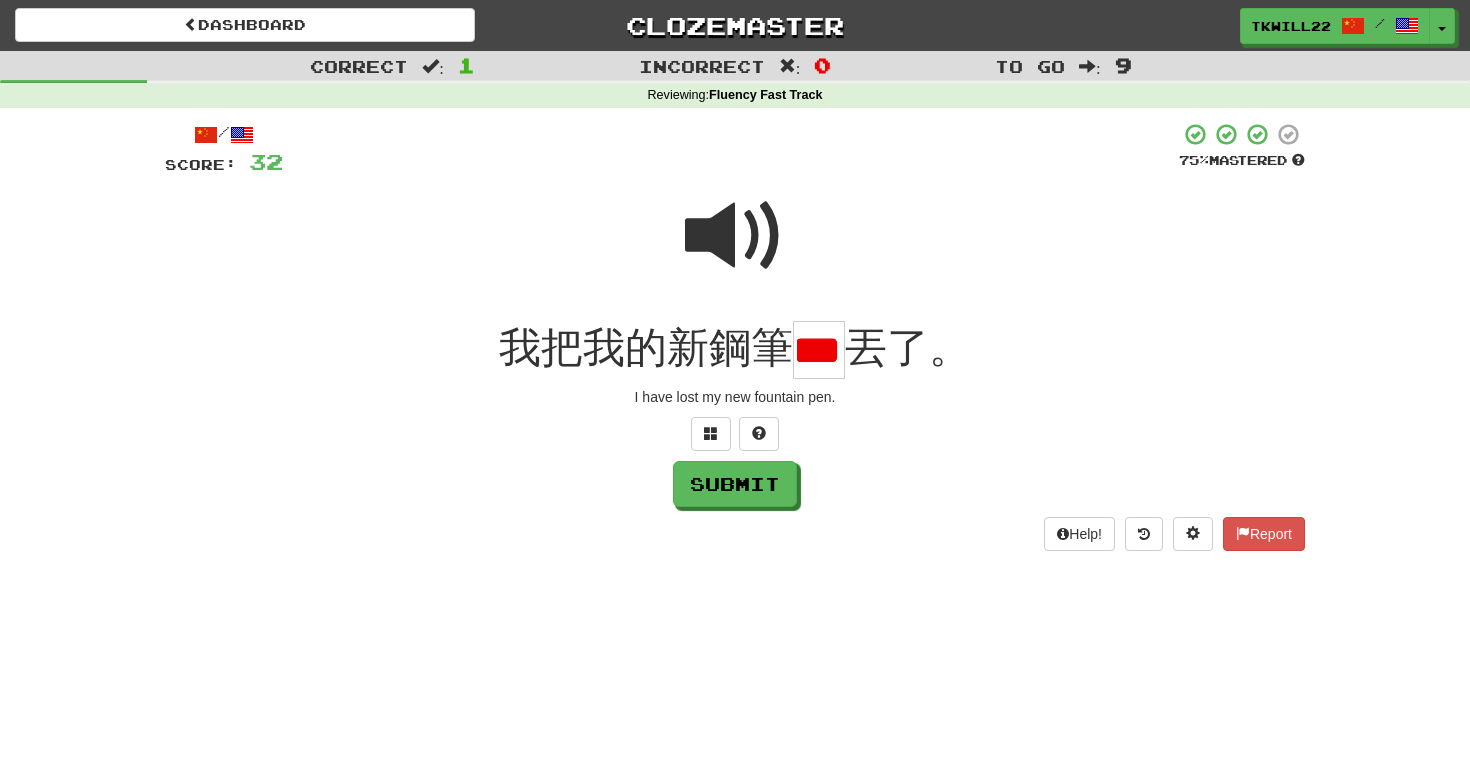 type on "*" 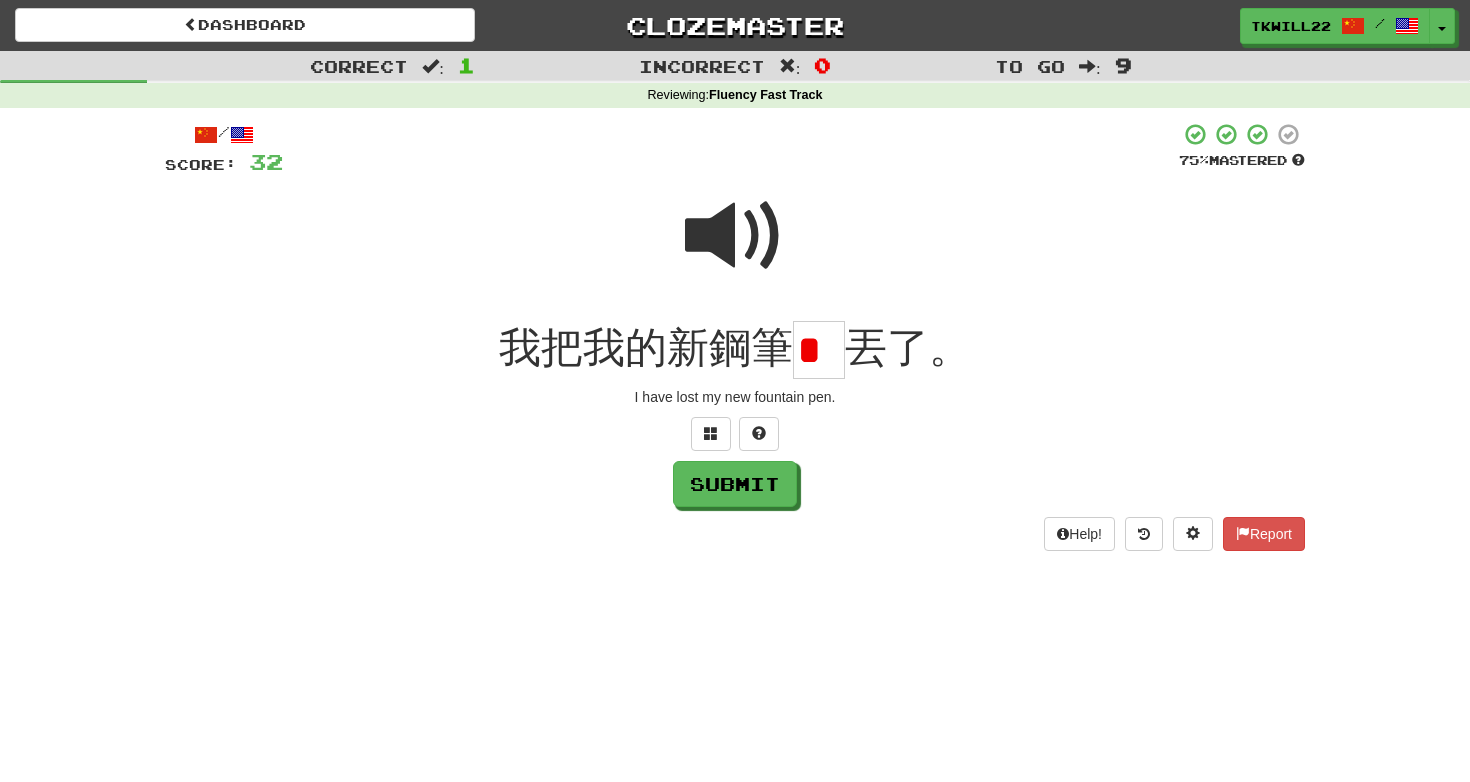 scroll, scrollTop: 0, scrollLeft: 0, axis: both 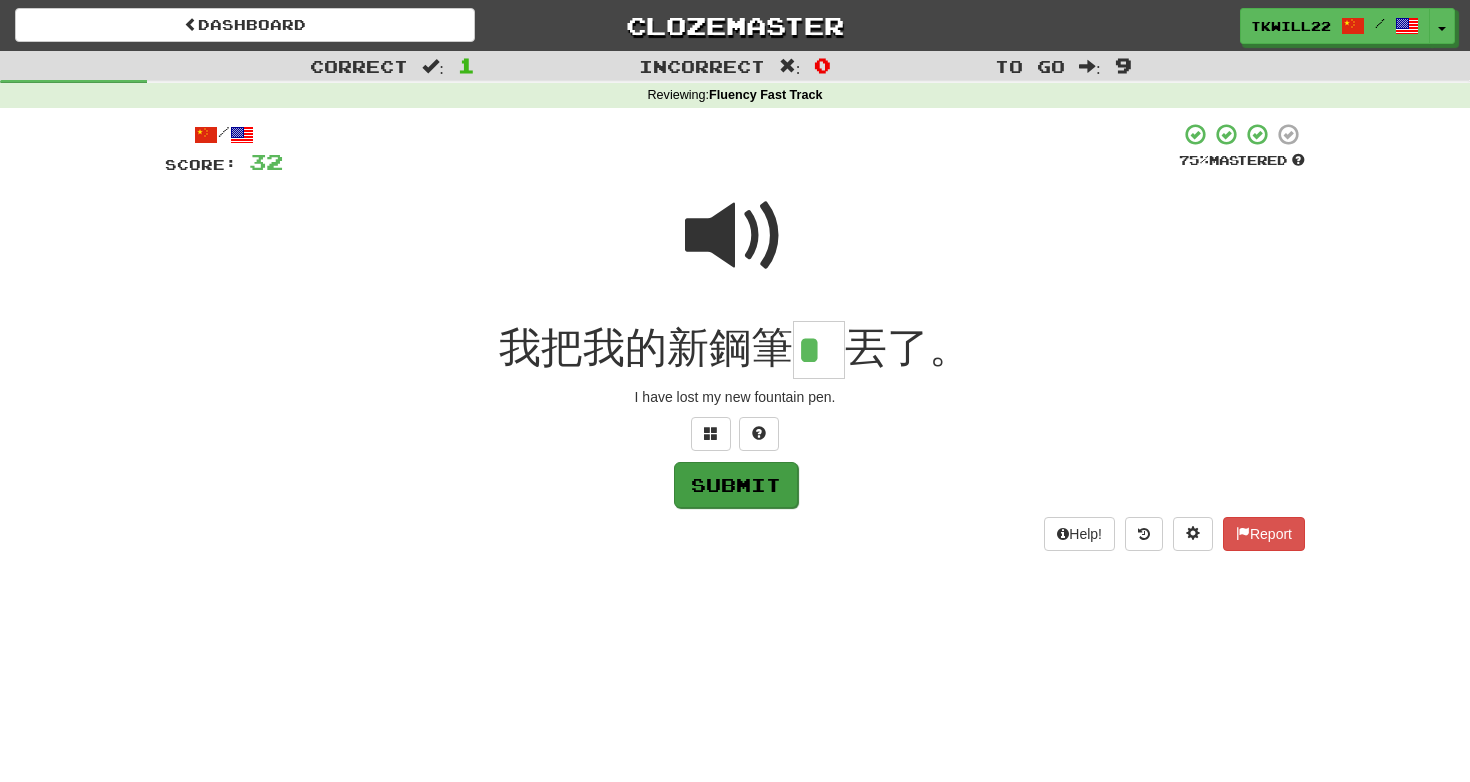 type on "*" 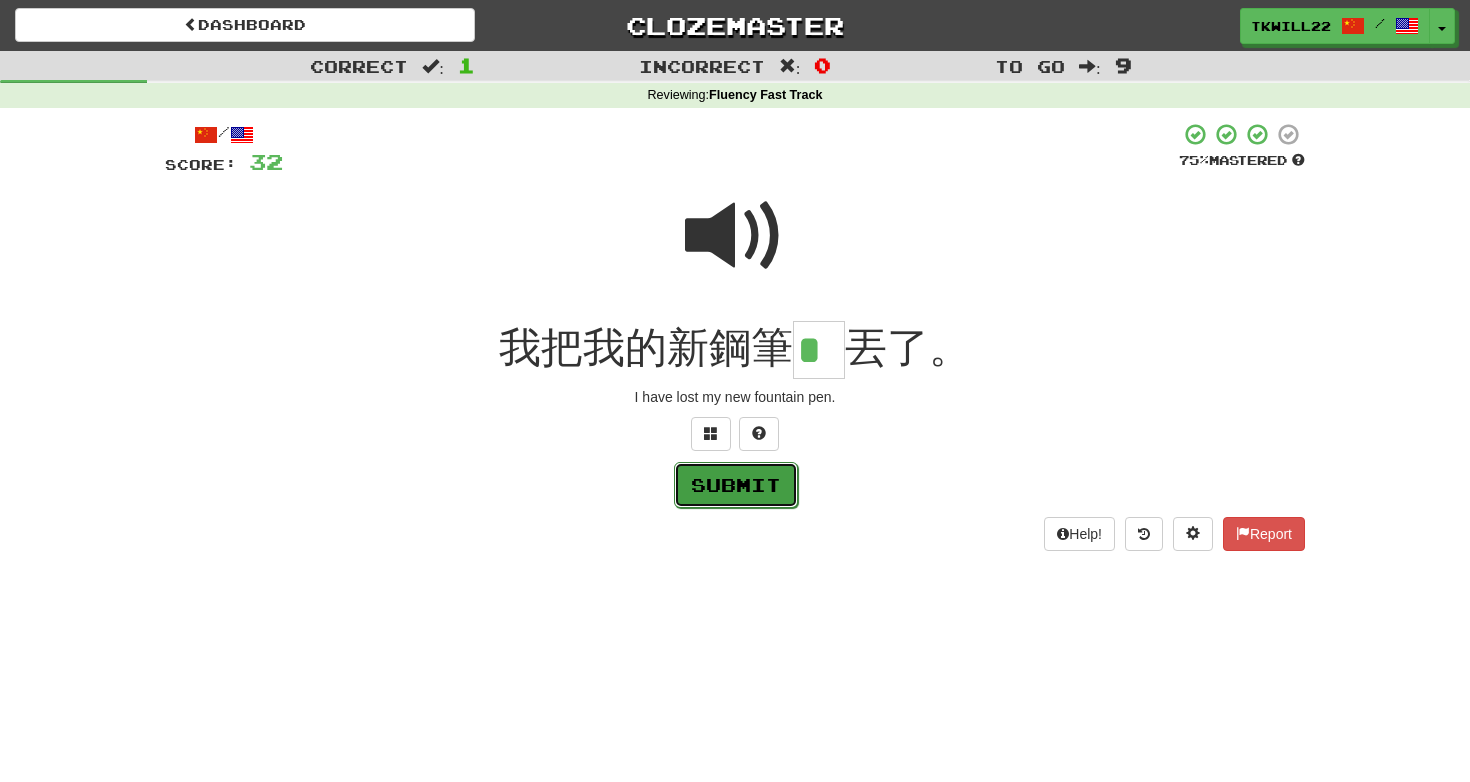 click on "Submit" at bounding box center [736, 485] 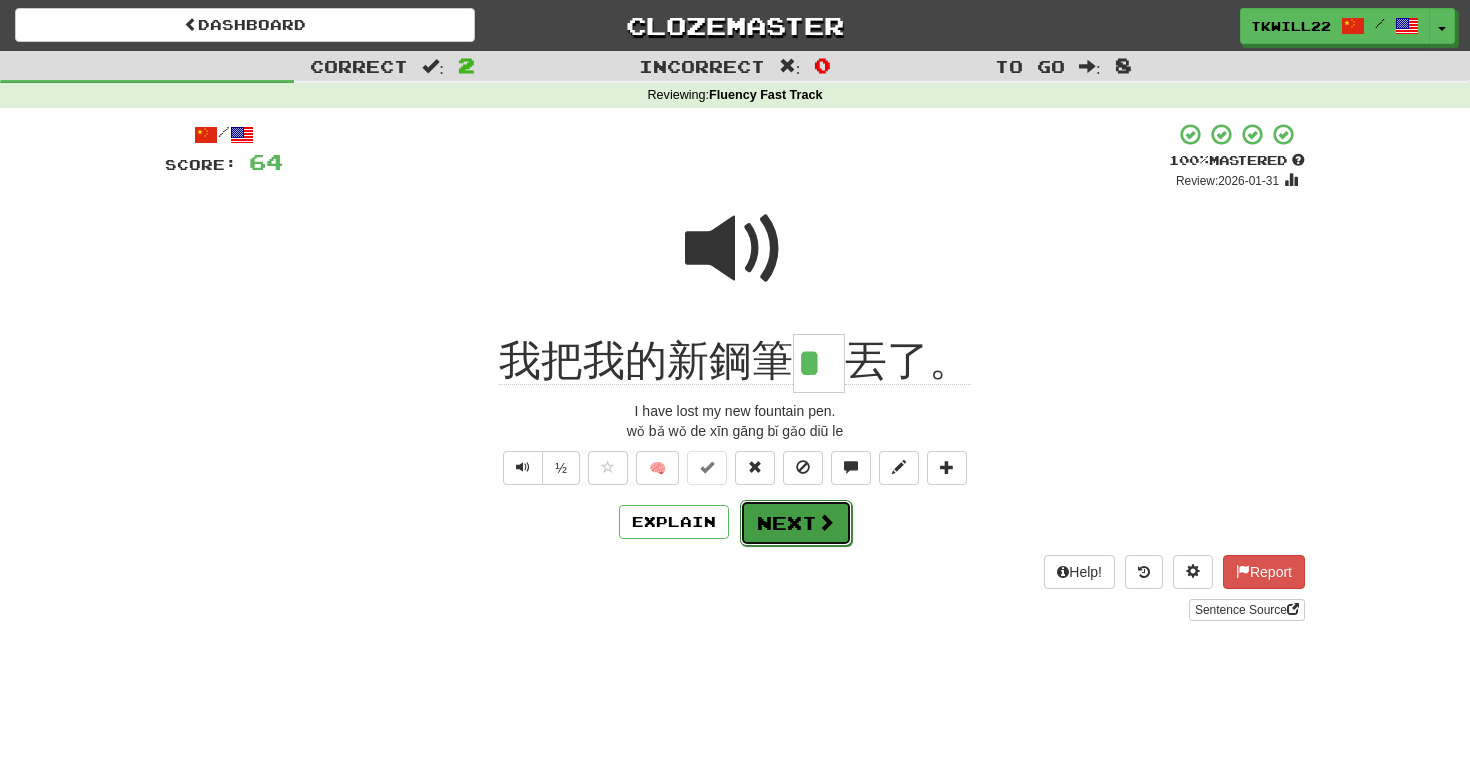 click on "Next" at bounding box center [796, 523] 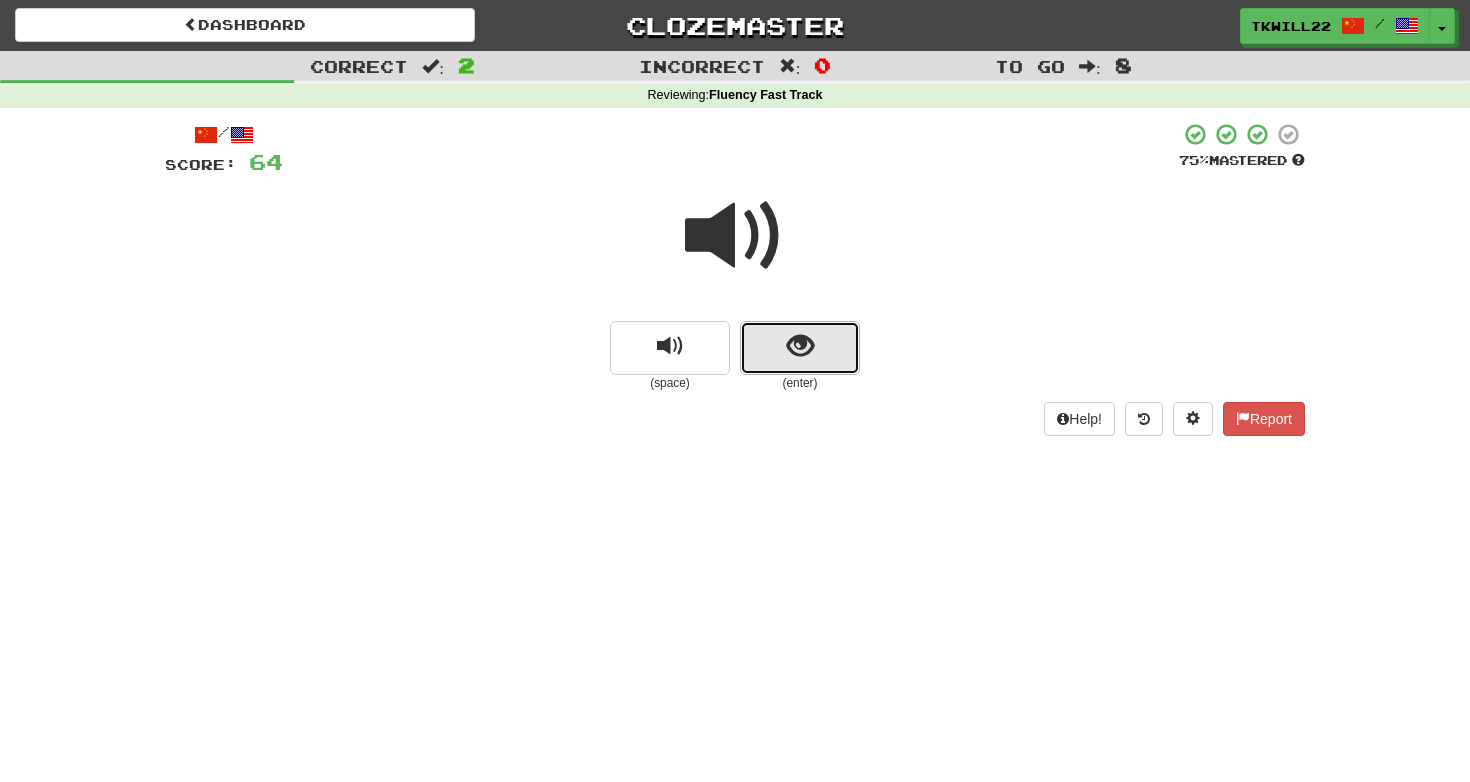 click at bounding box center [800, 346] 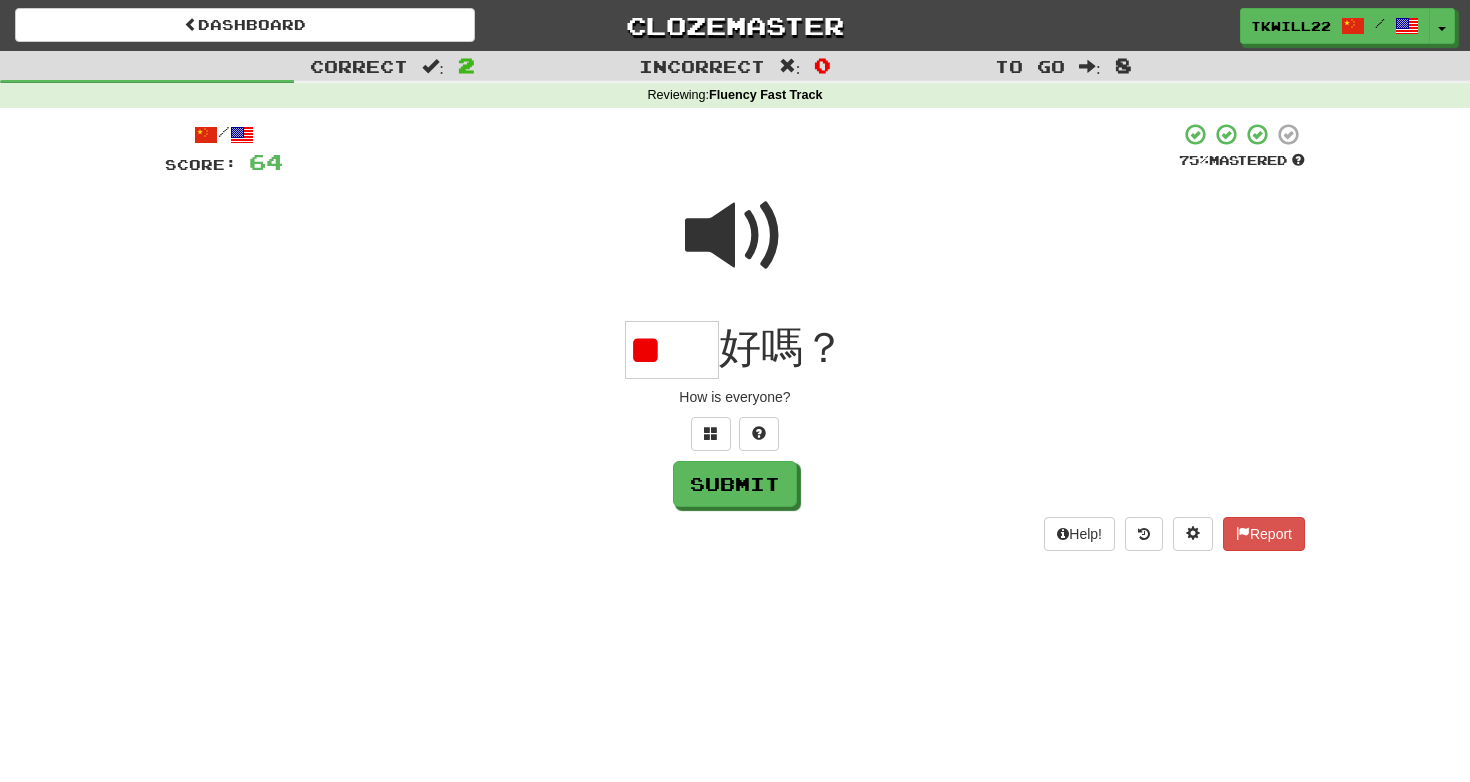 scroll, scrollTop: 0, scrollLeft: 0, axis: both 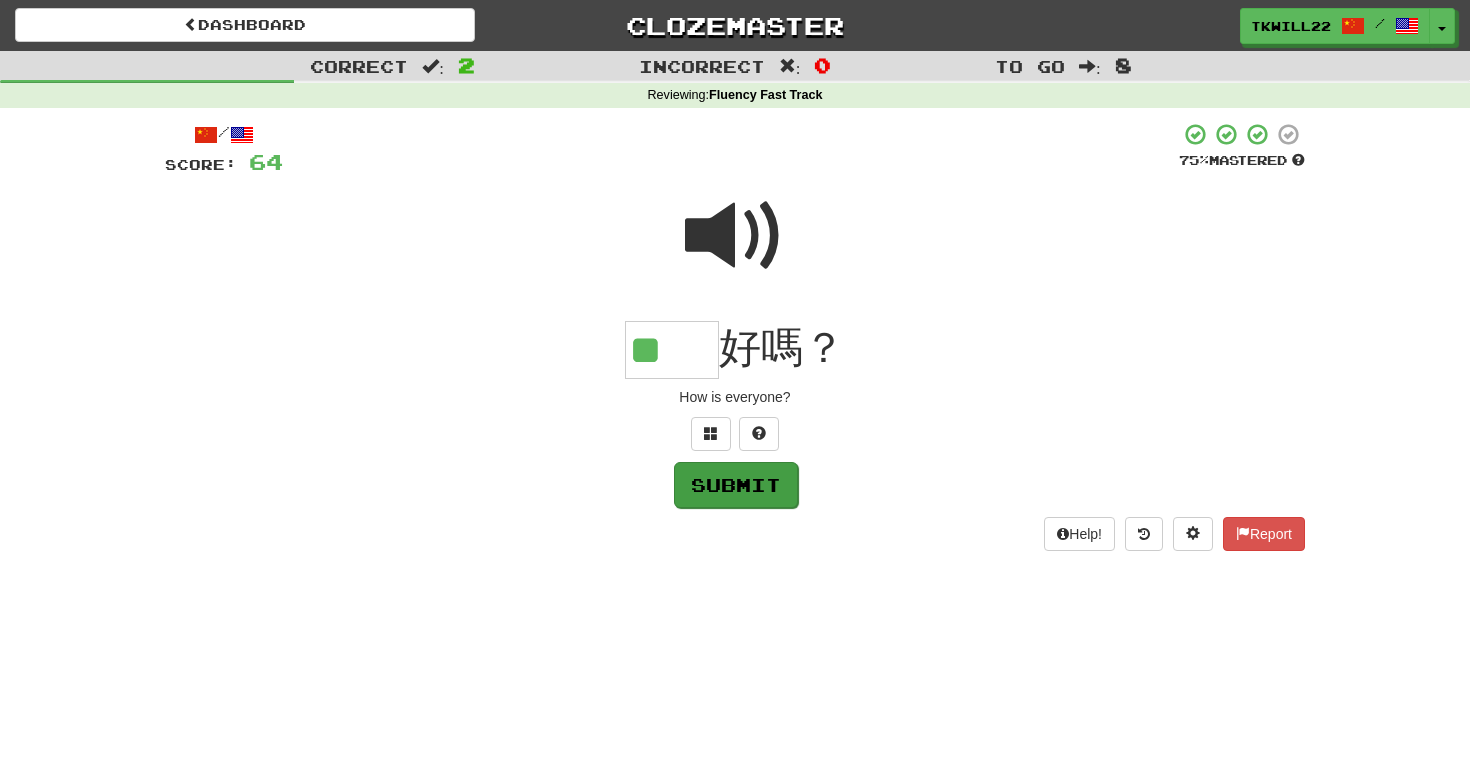 type on "**" 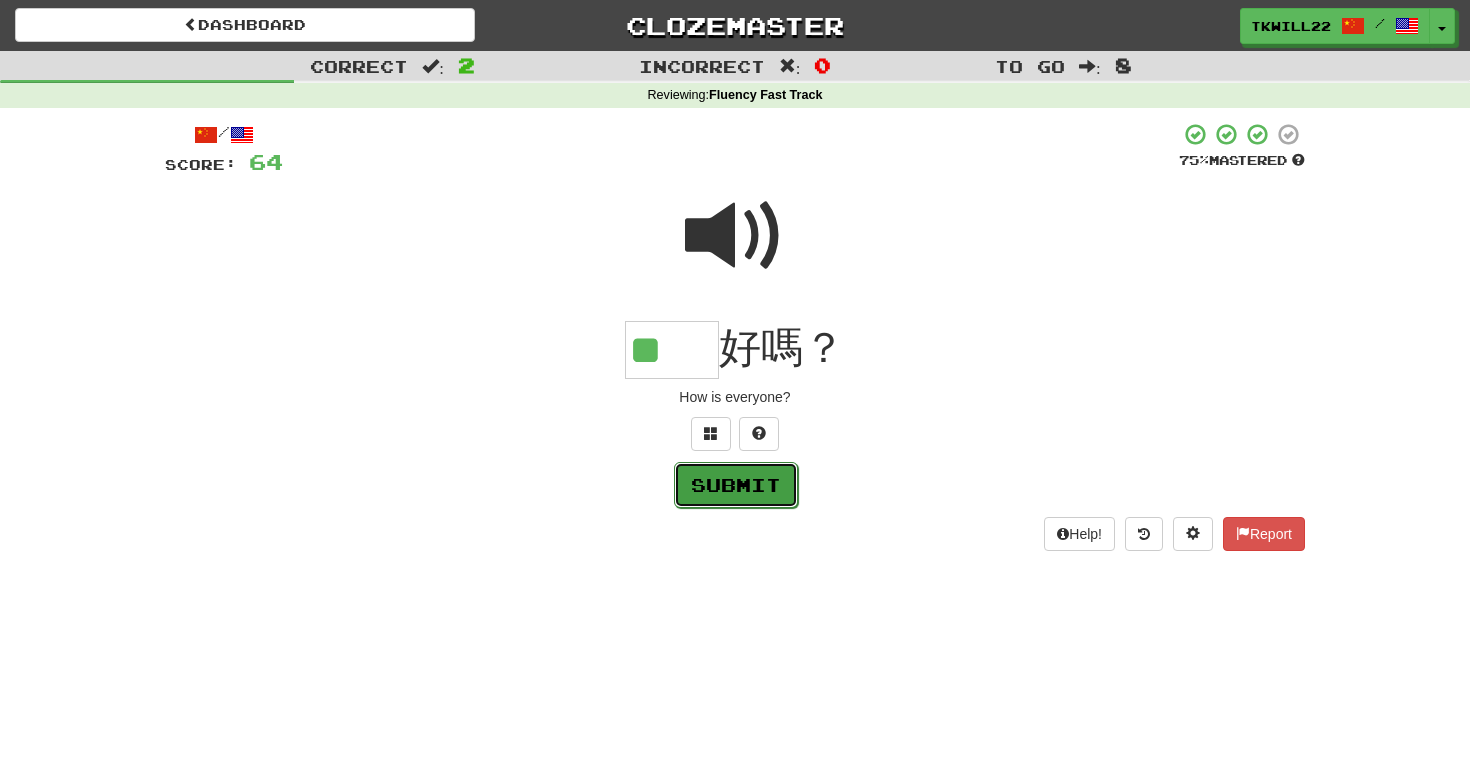 click on "Submit" at bounding box center (736, 485) 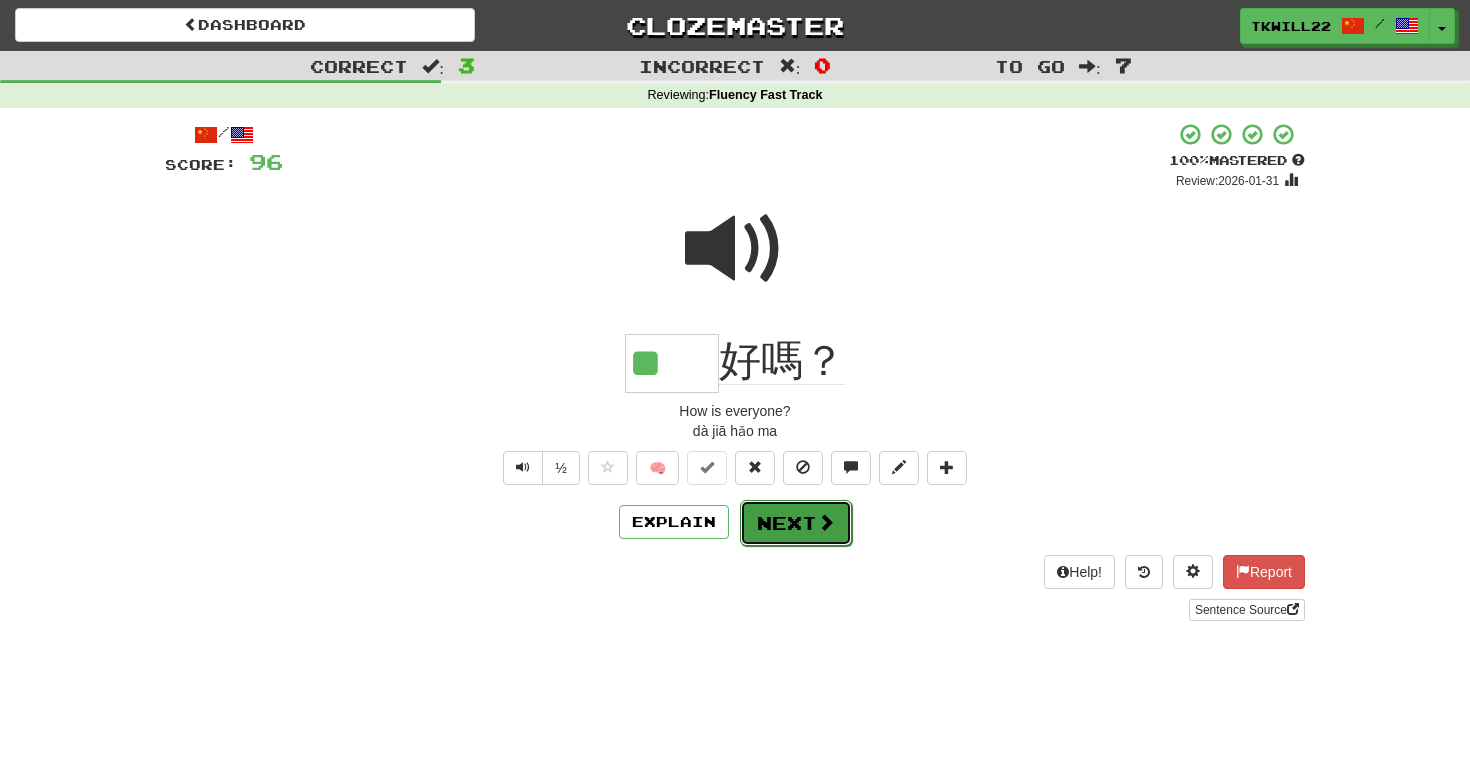 click on "Next" at bounding box center [796, 523] 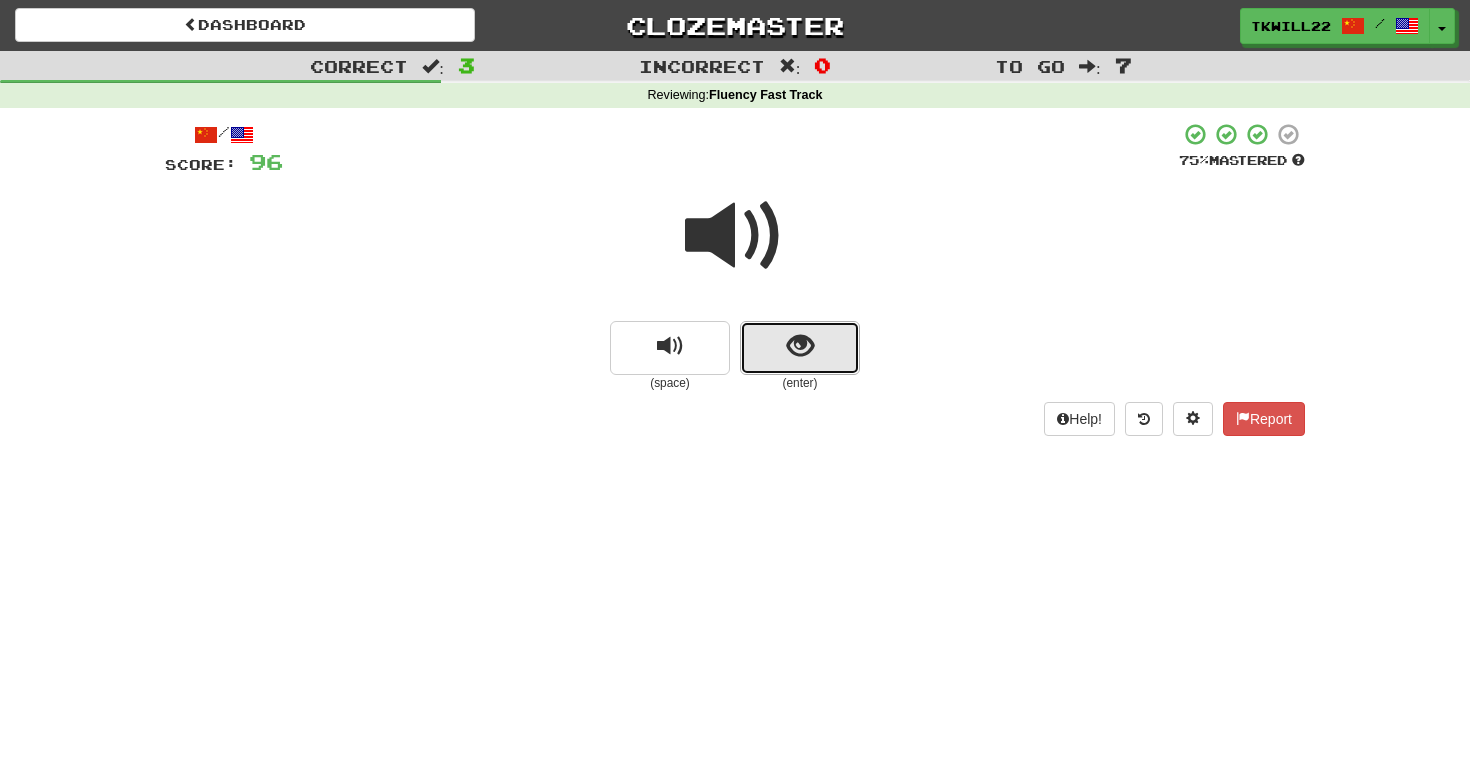 click at bounding box center (800, 348) 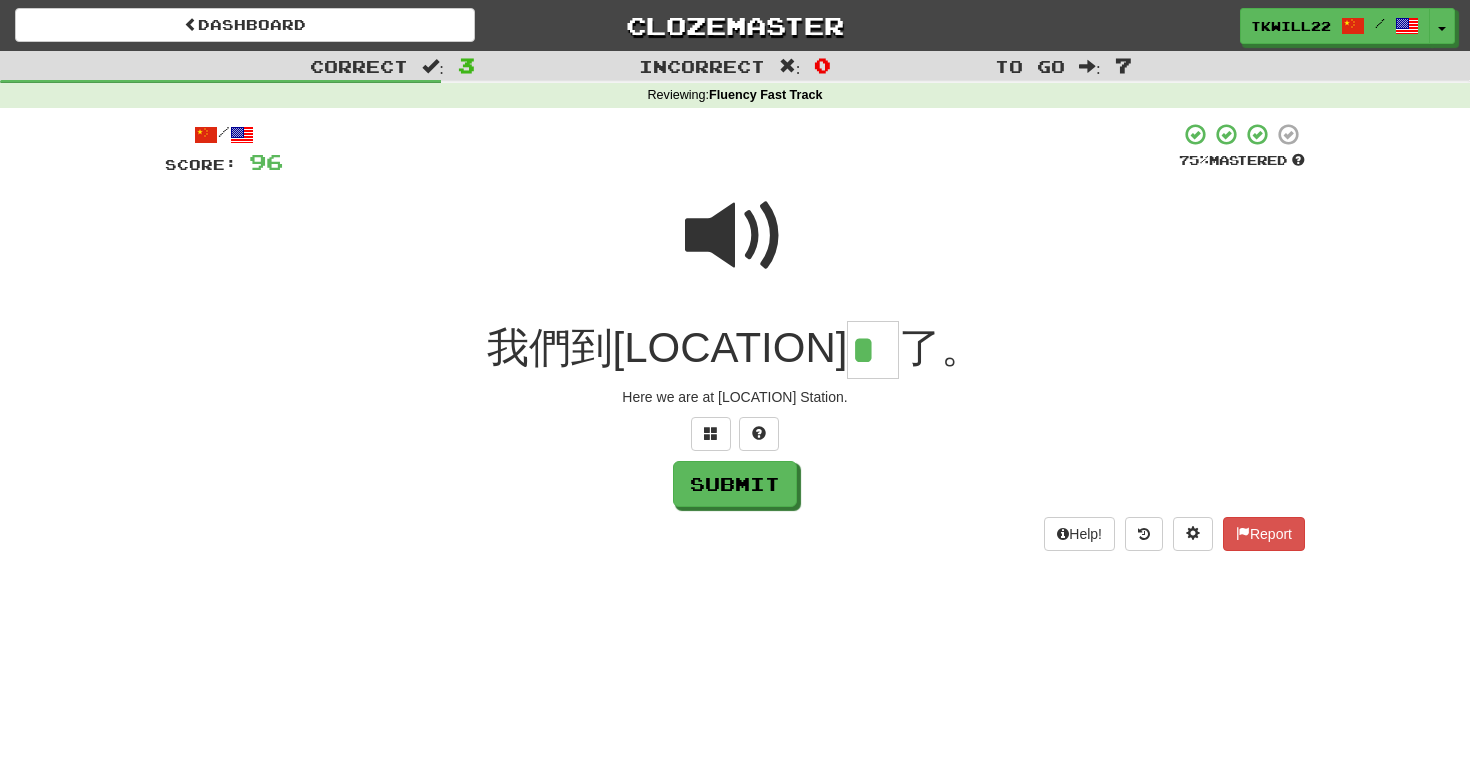 scroll, scrollTop: 0, scrollLeft: 0, axis: both 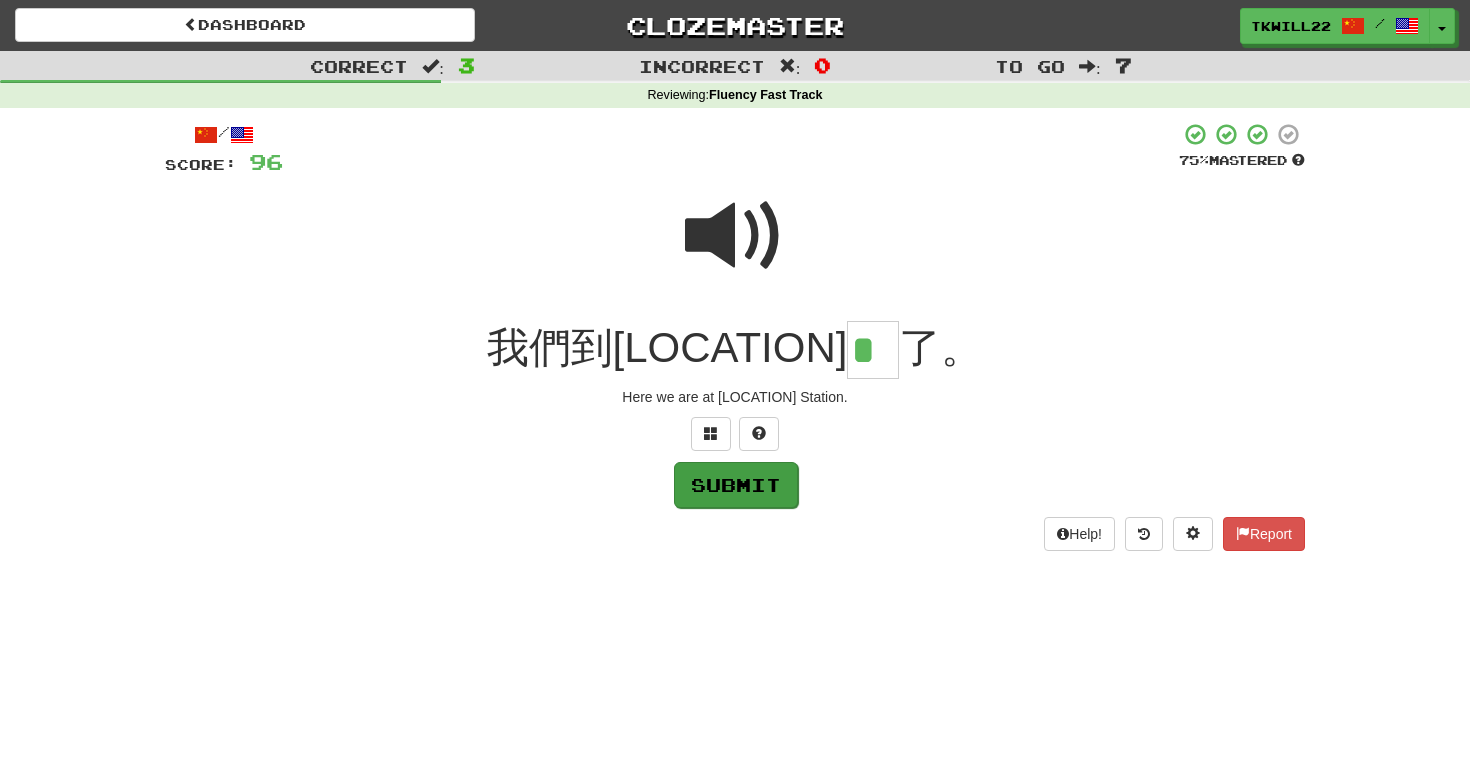 type on "*" 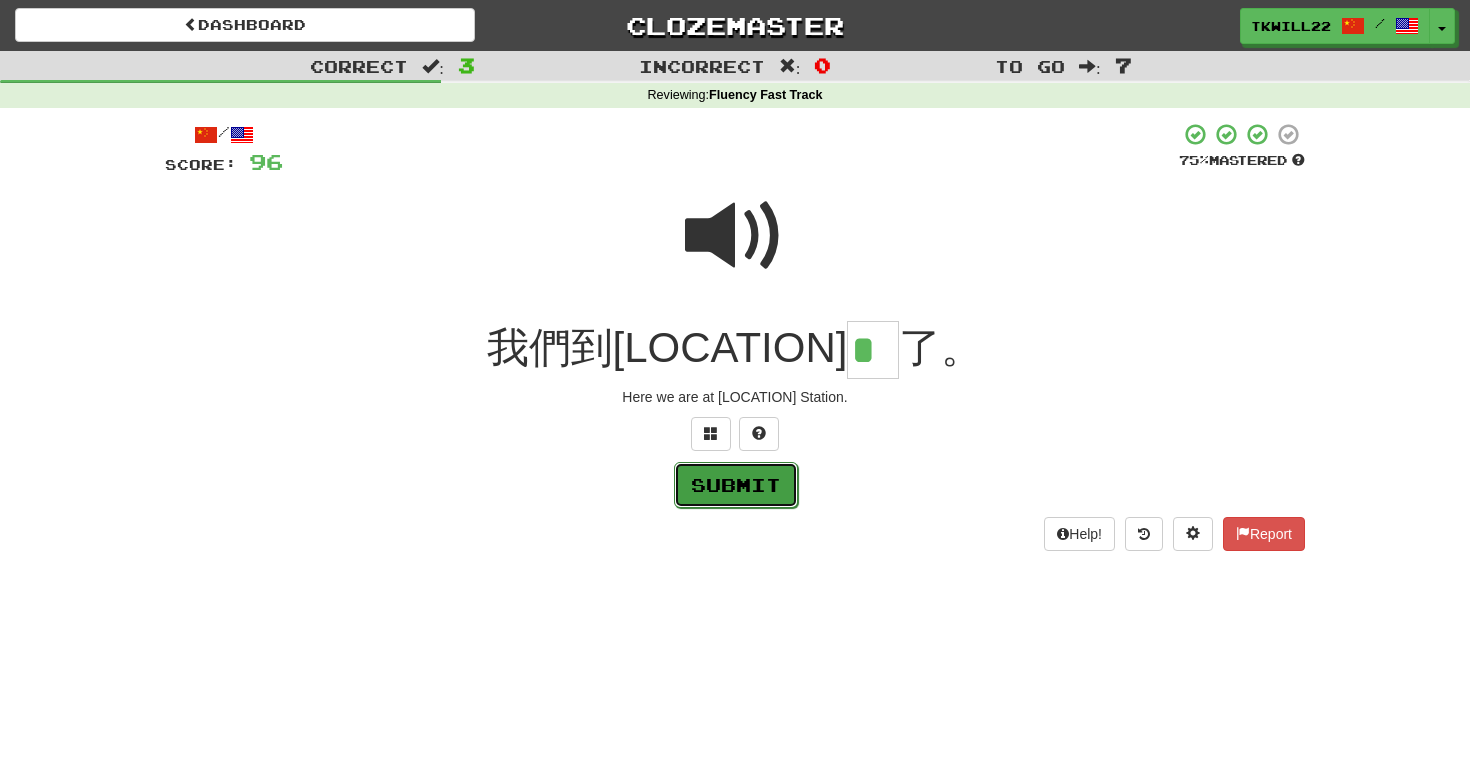 click on "Submit" at bounding box center (736, 485) 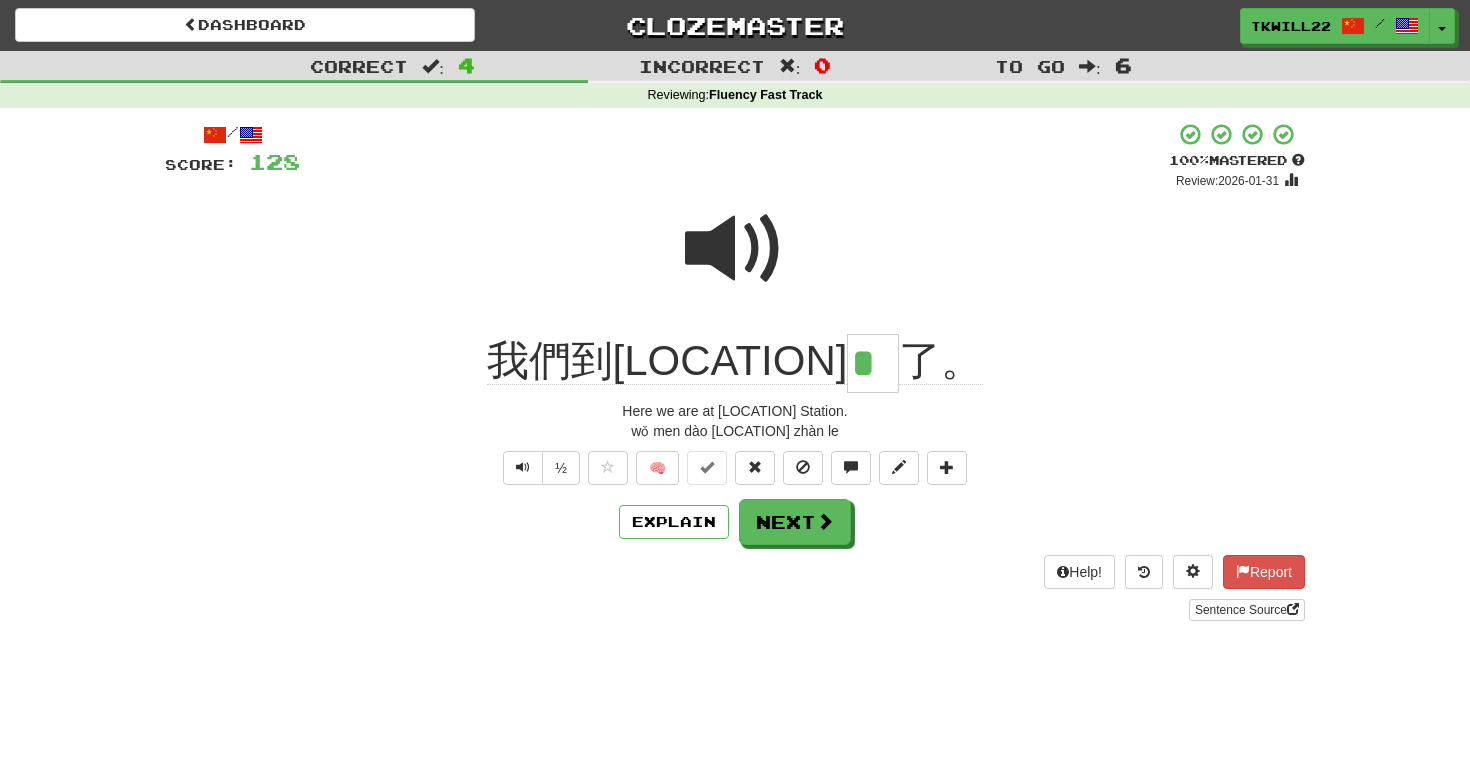 click on "/  Score:   128 + 32 100 %  Mastered Review:  2026-01-31 我們到[LOCATION] * 了。 Here we are at [LOCATION] Station. wǒ men dào [LOCATION] zhàn le ½ 🧠 Explain Next  Help!  Report Sentence Source" at bounding box center [735, 371] 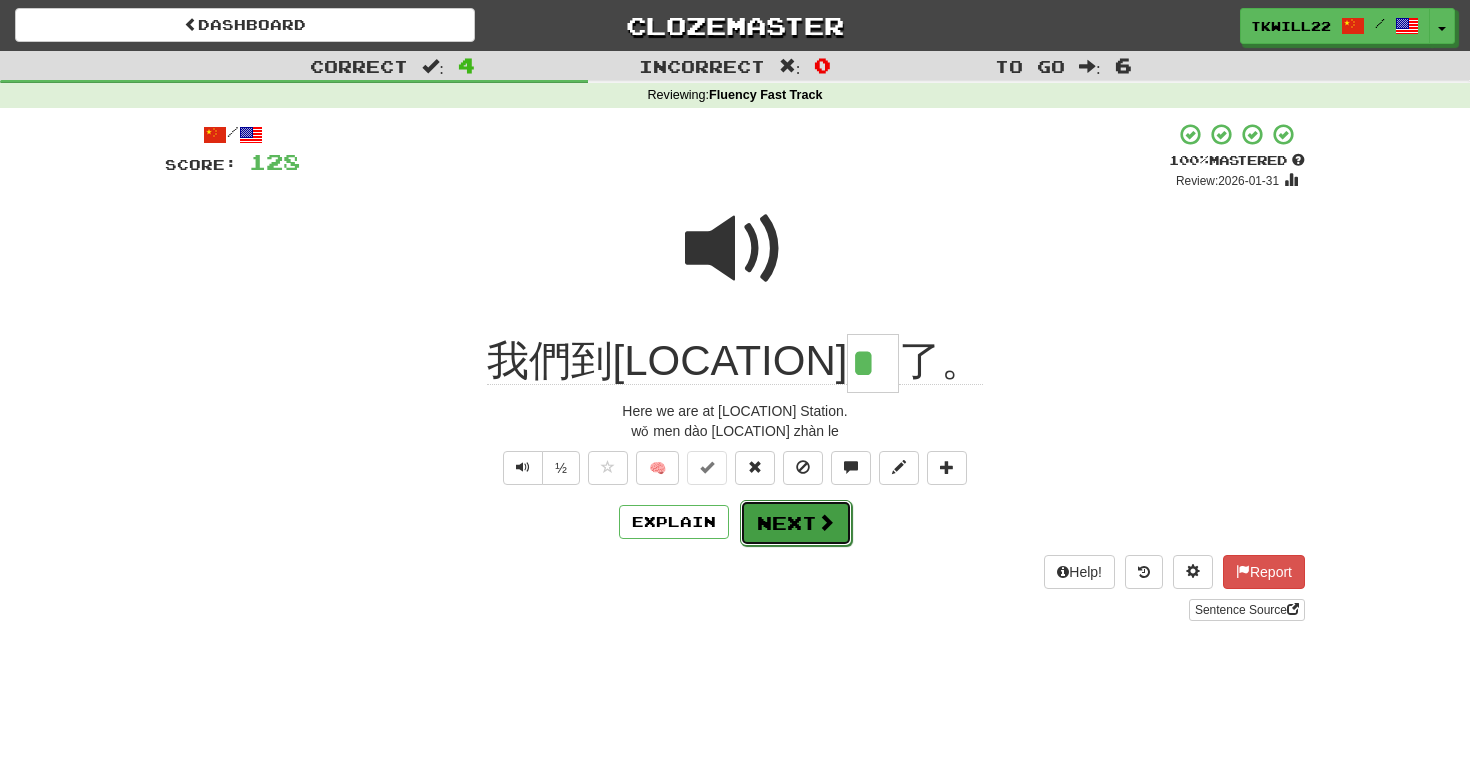 click on "Next" at bounding box center (796, 523) 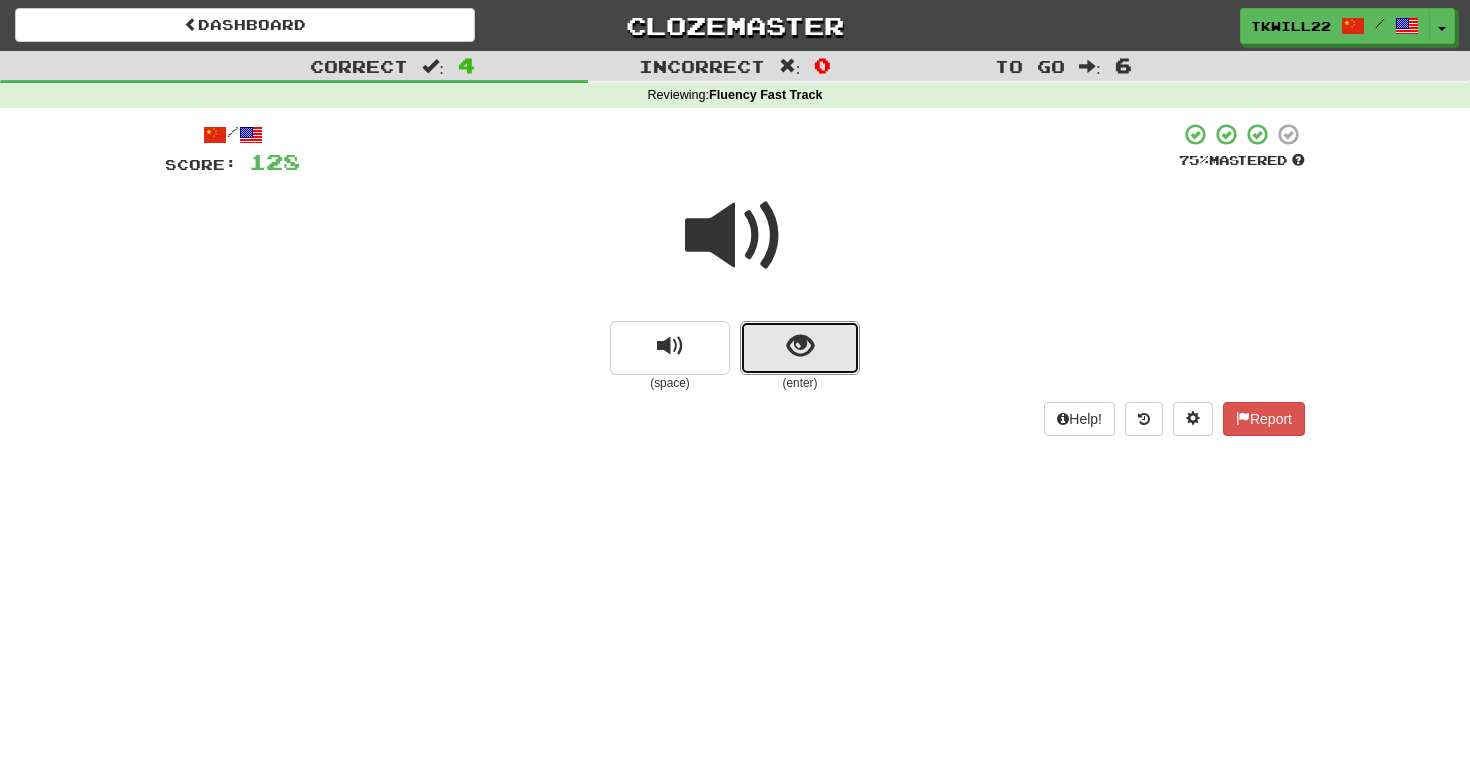 click at bounding box center (800, 346) 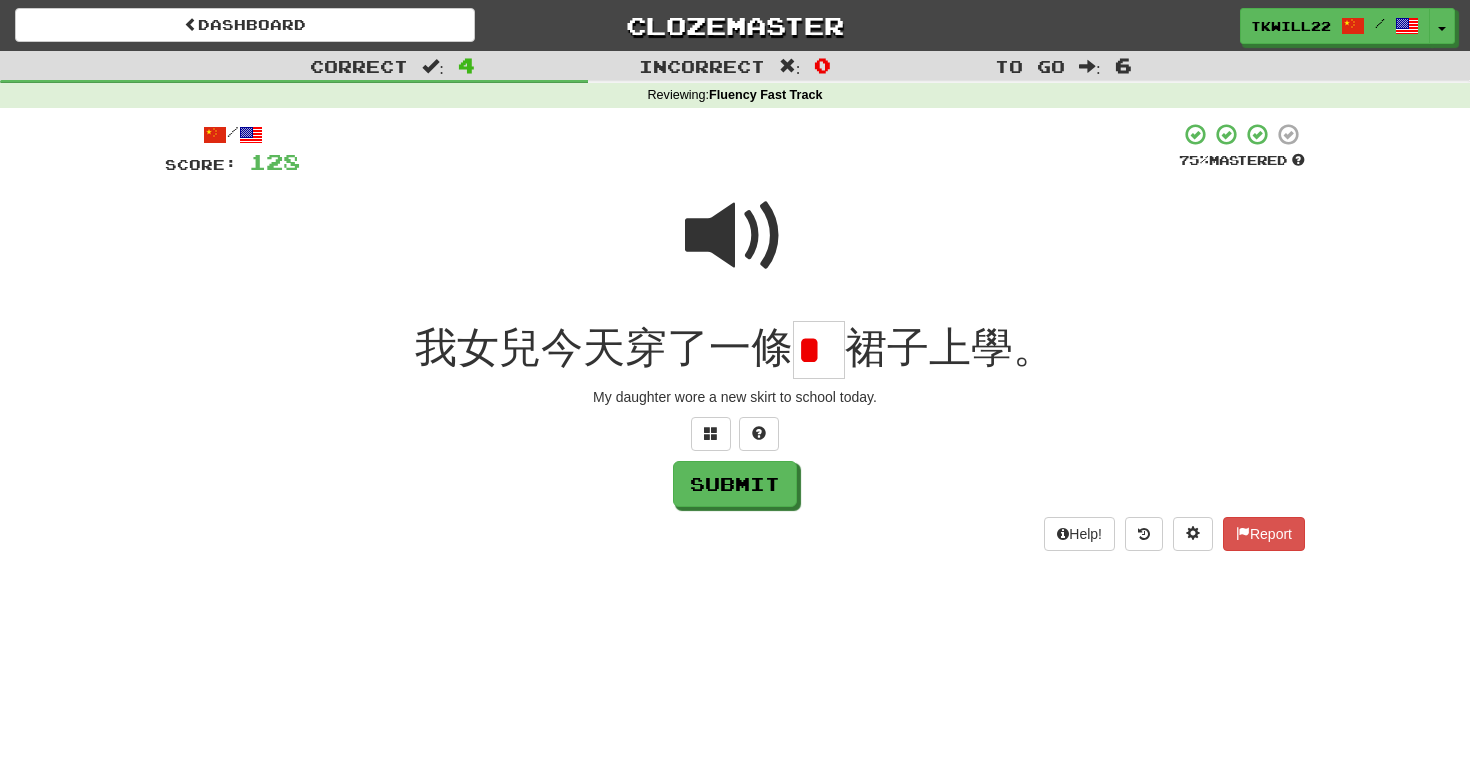 scroll, scrollTop: 0, scrollLeft: 0, axis: both 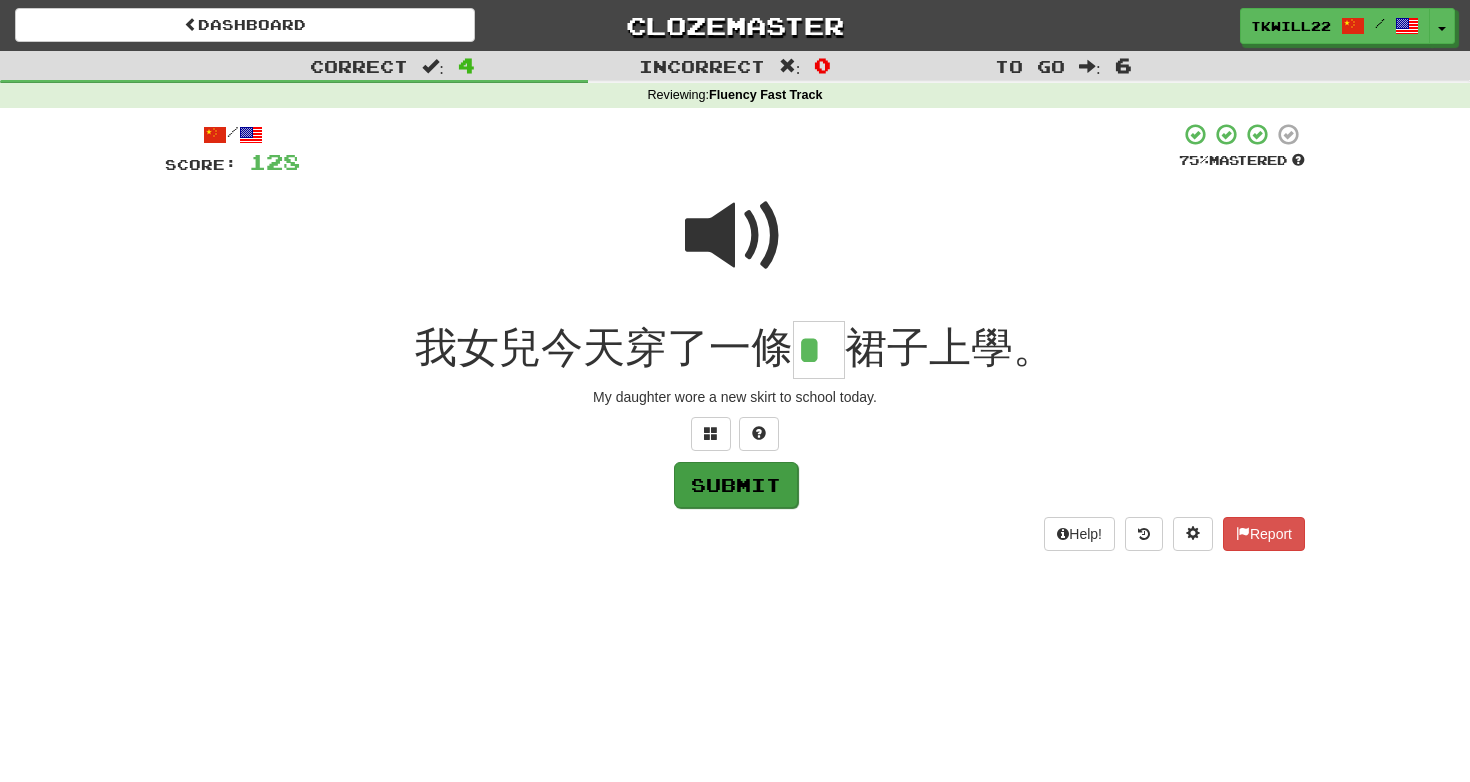type on "*" 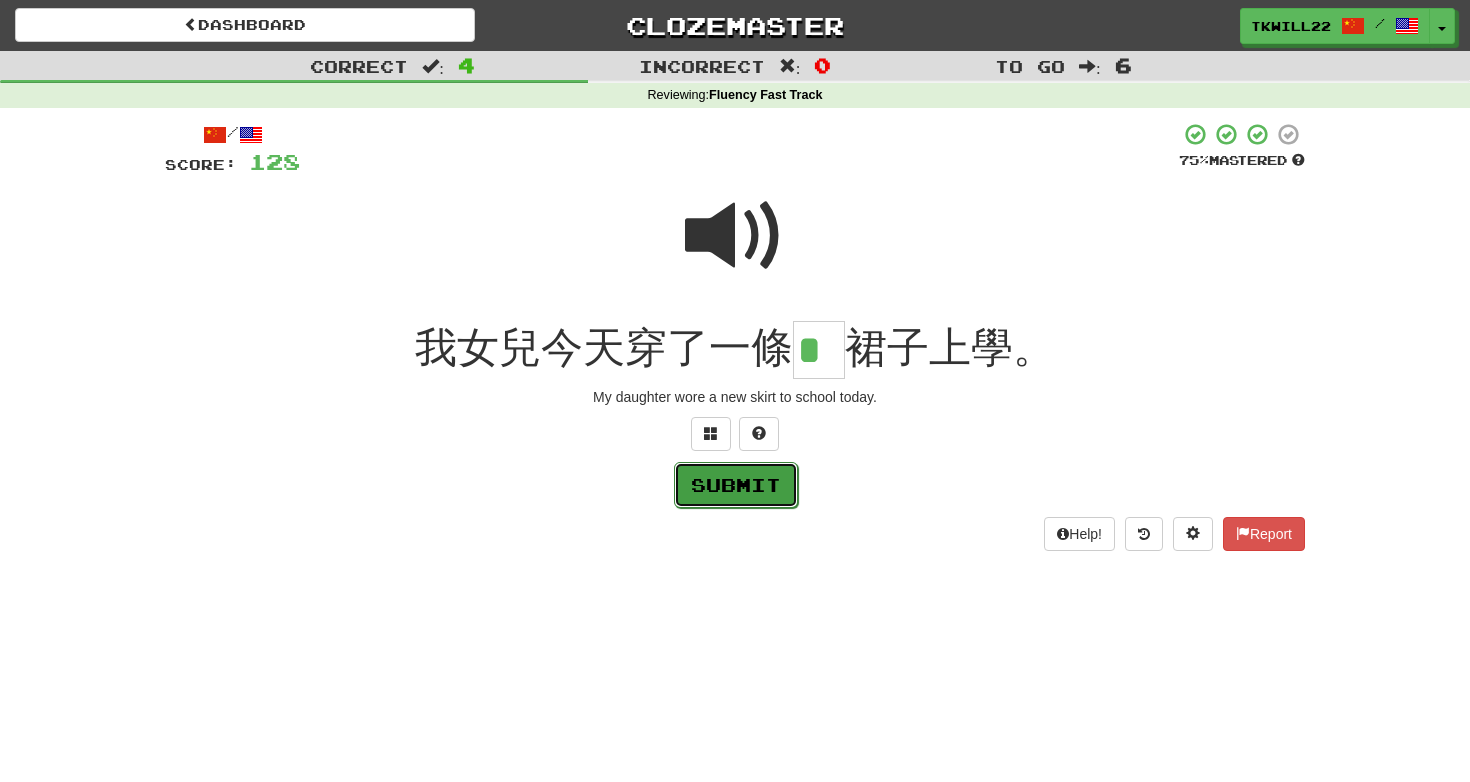 click on "Submit" at bounding box center [736, 485] 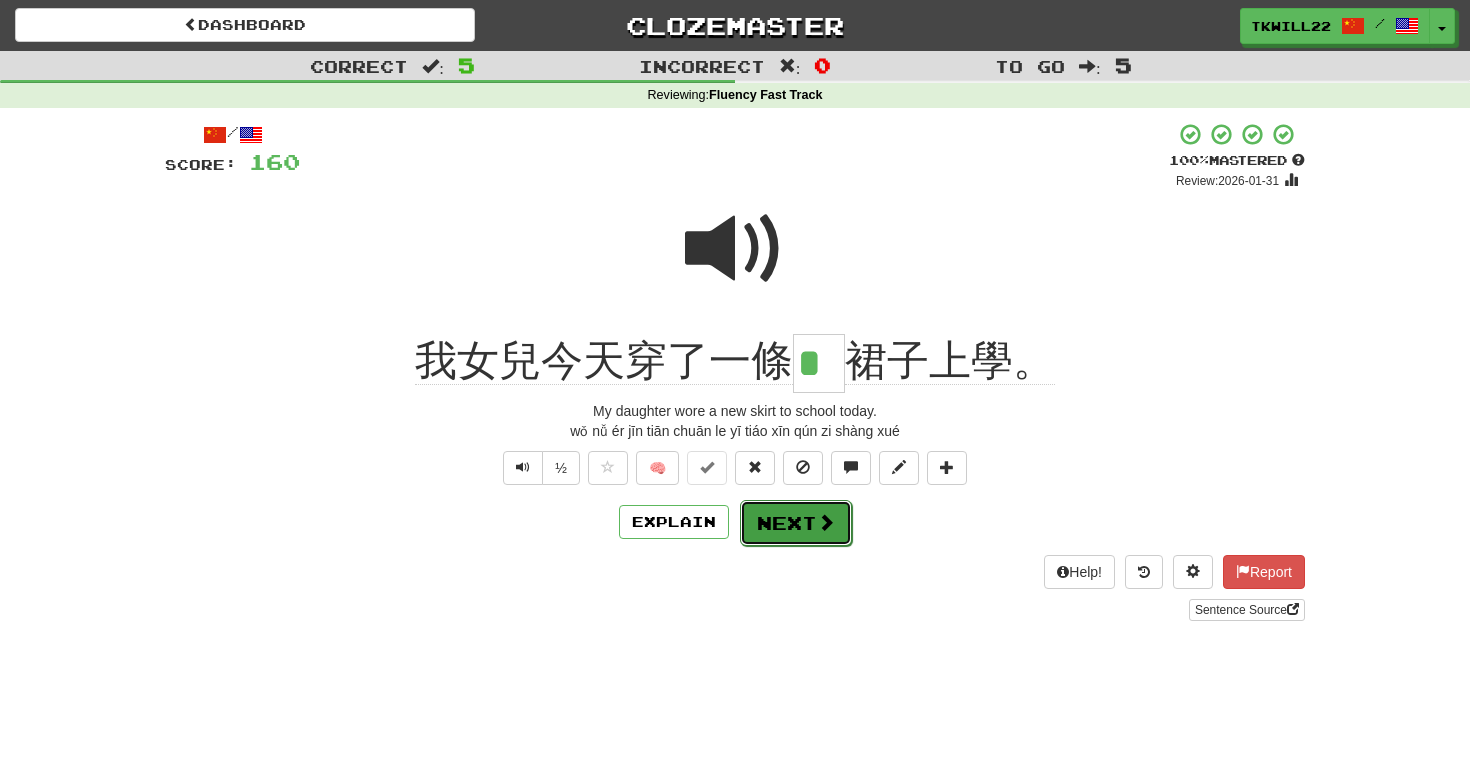 click at bounding box center (826, 522) 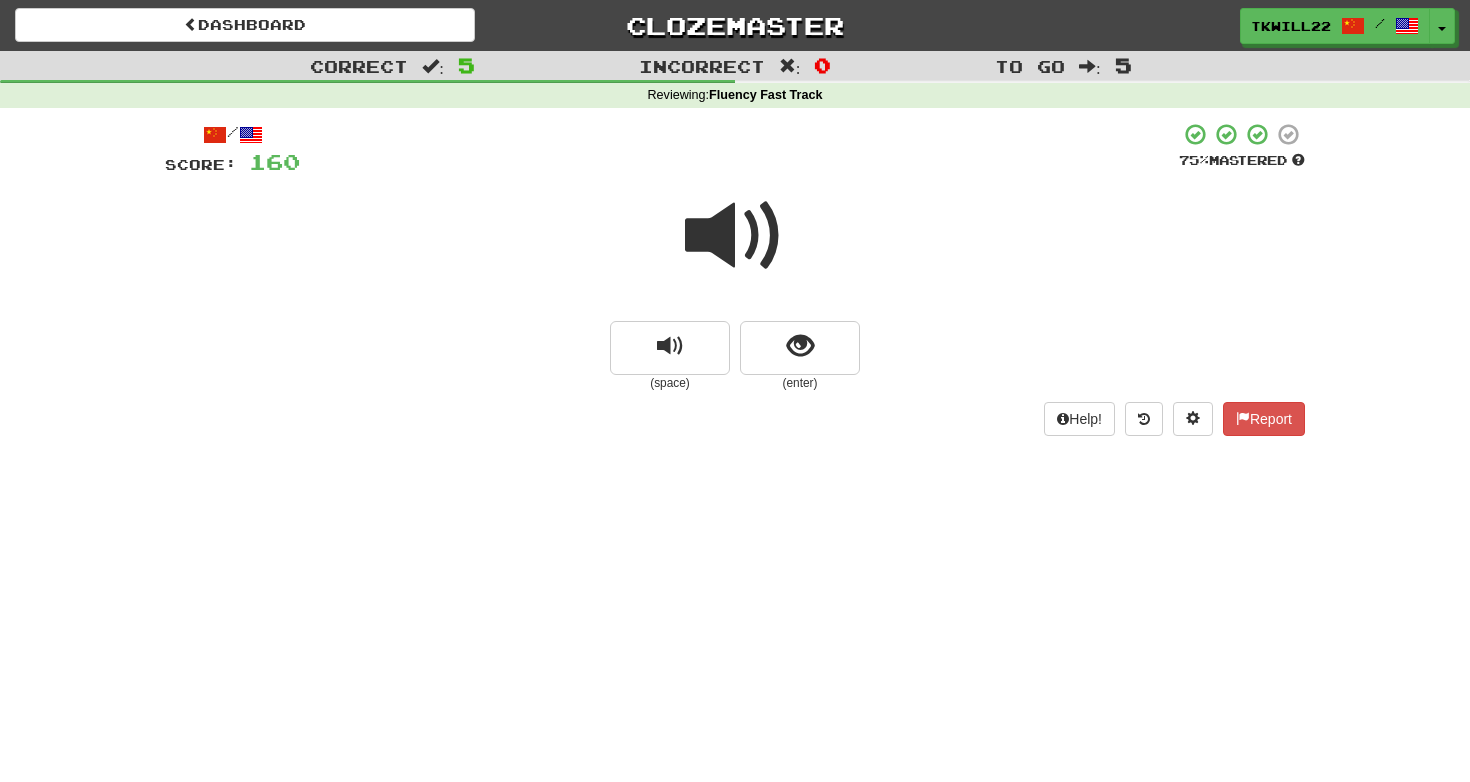 click at bounding box center [735, 236] 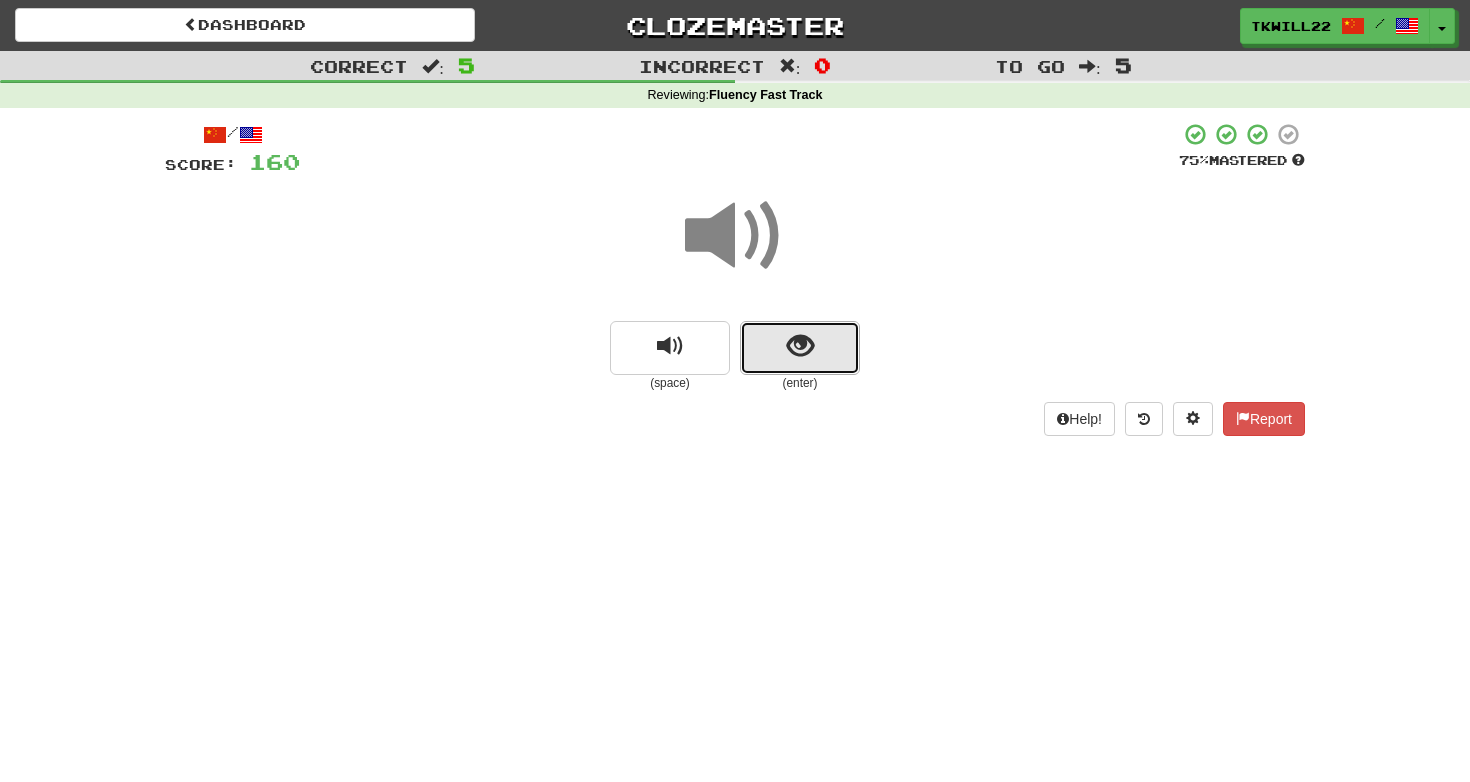 click at bounding box center (800, 348) 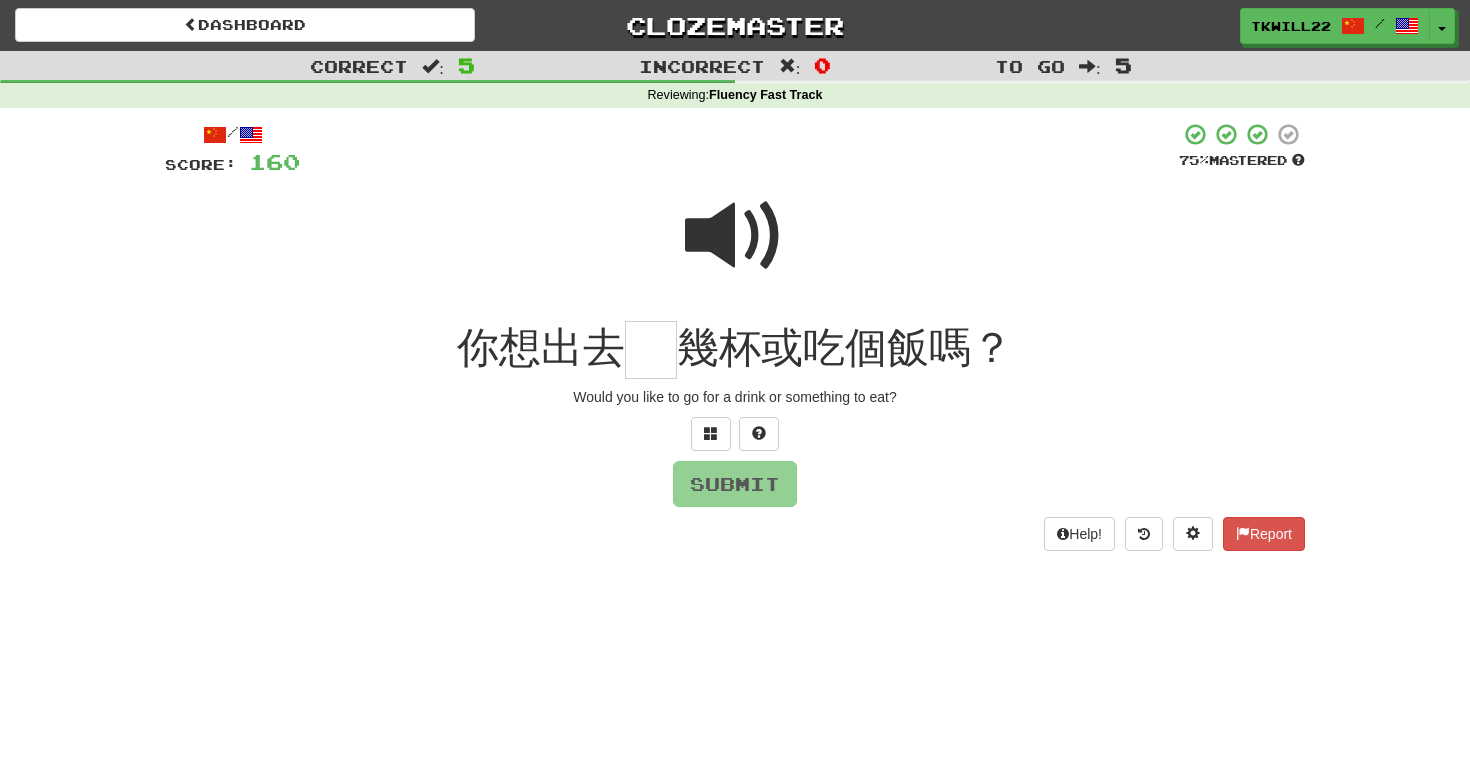 click at bounding box center (735, 236) 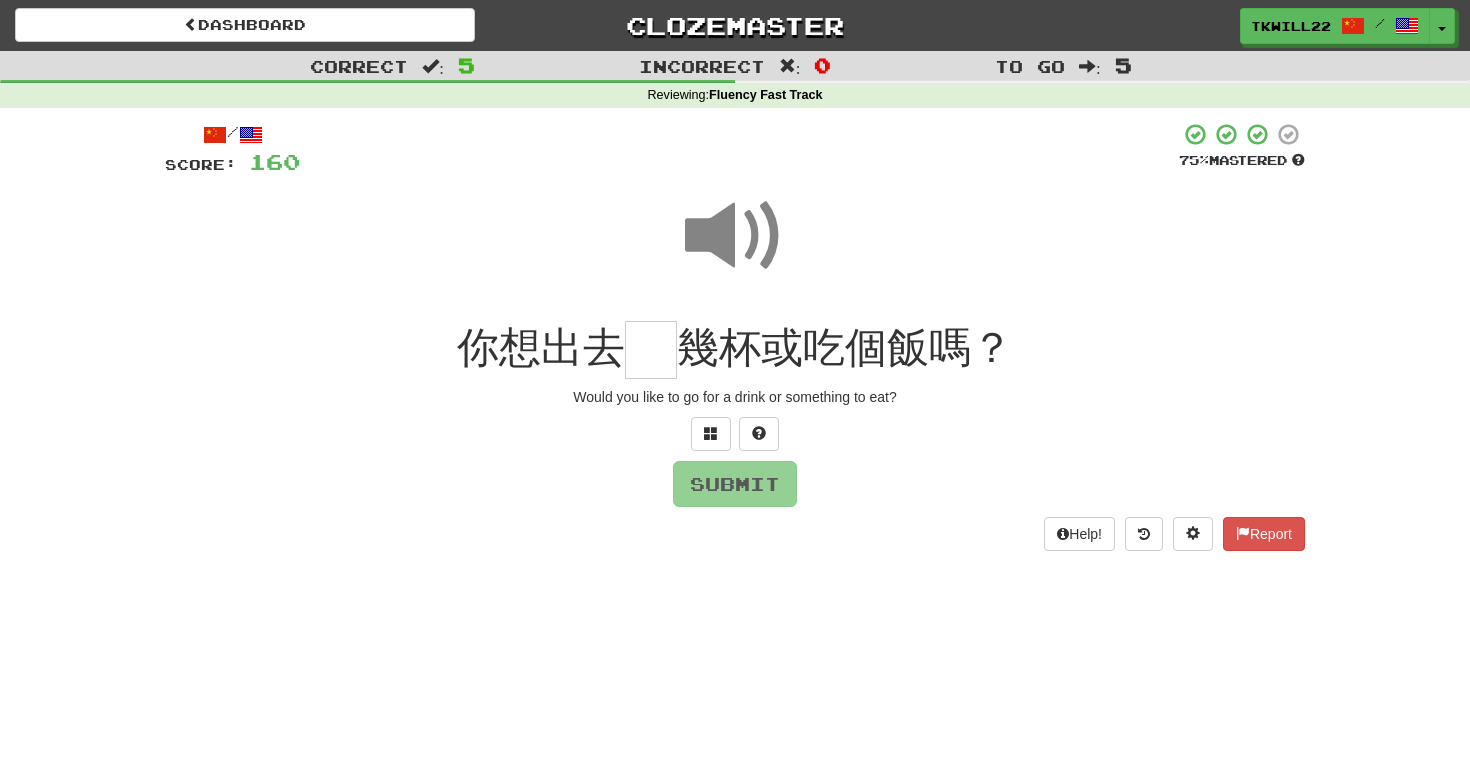 click on "/  Score:   160 75 %  Mastered 你想出去 幾杯或吃個飯嗎？ Would you like to go for a drink or something to eat? Submit  Help!  Report" at bounding box center (735, 336) 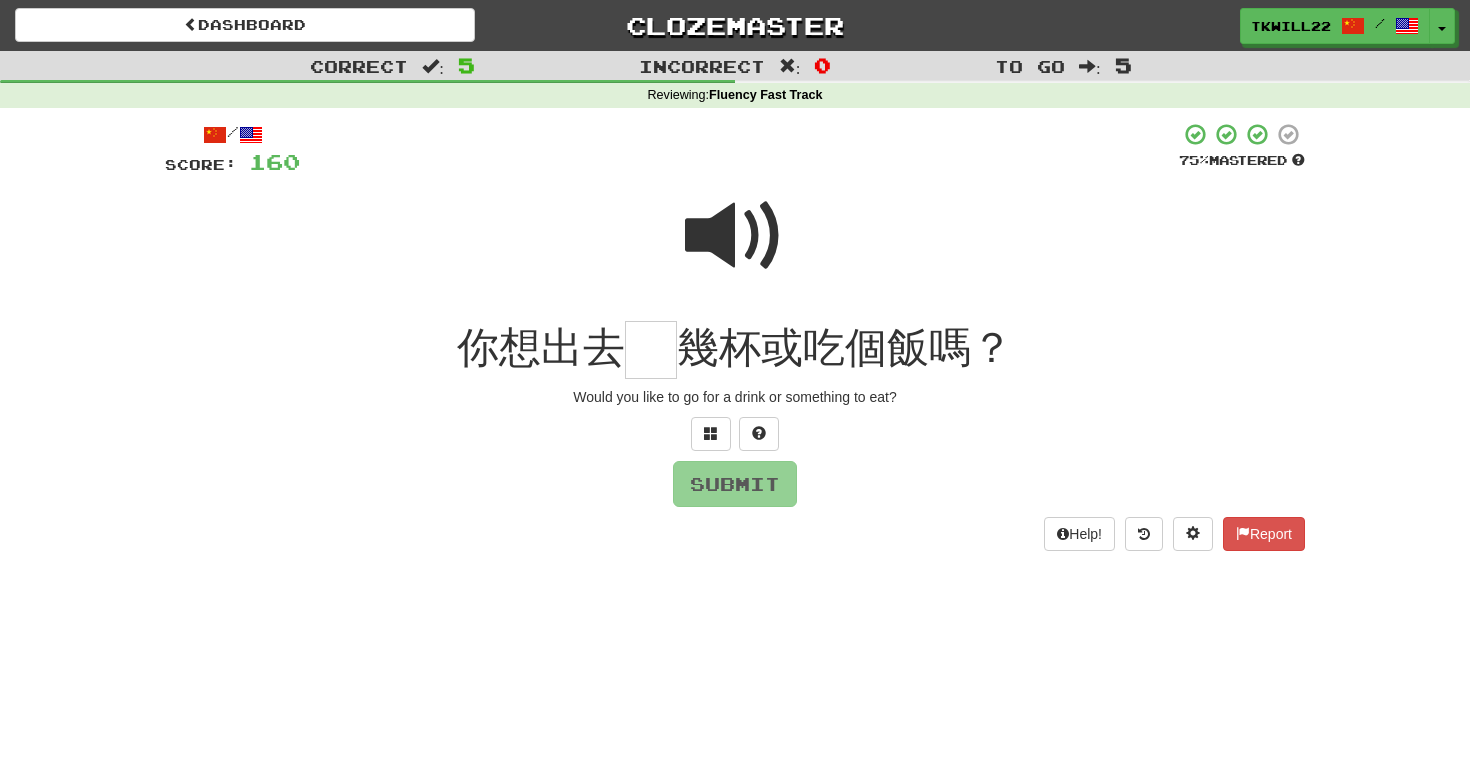 click at bounding box center (651, 350) 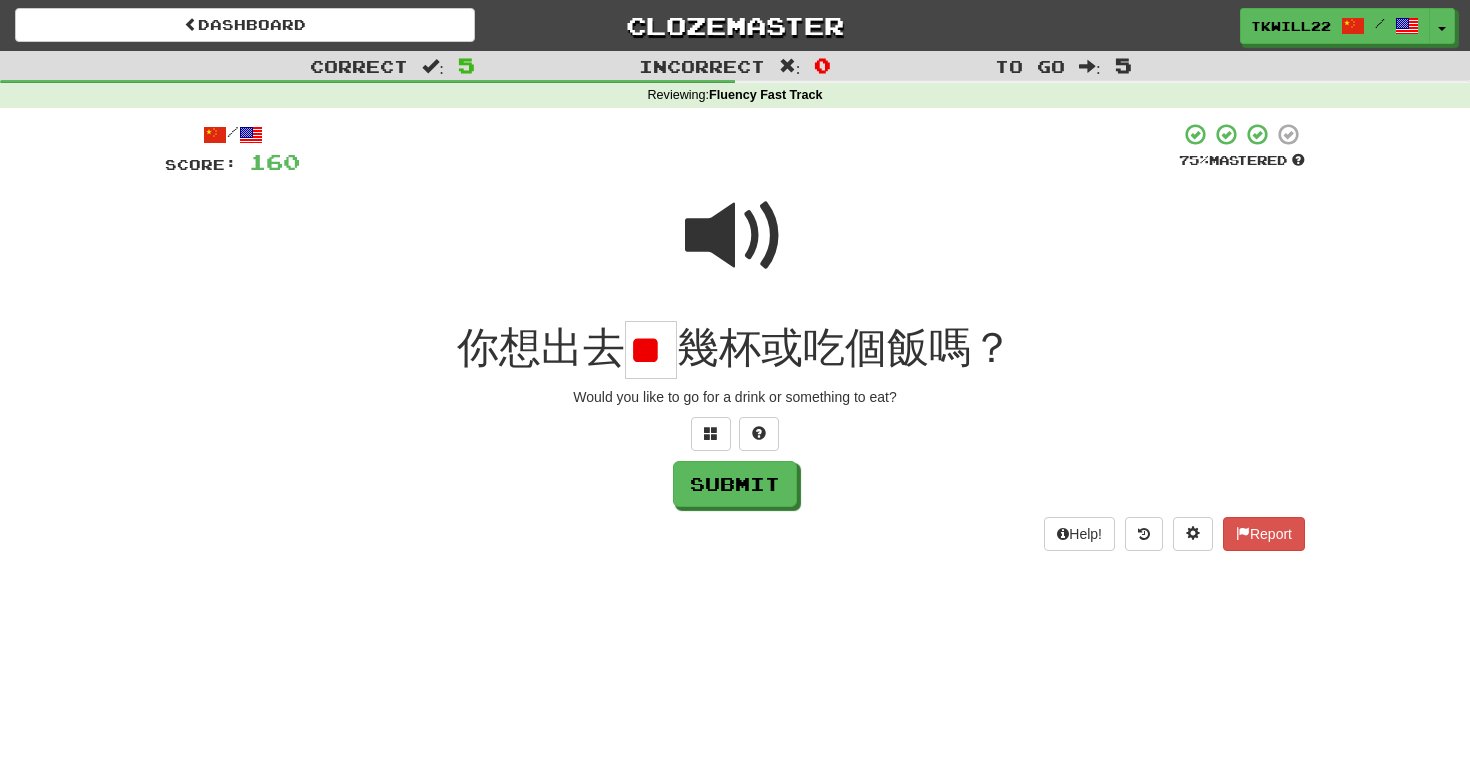 scroll, scrollTop: 0, scrollLeft: 1, axis: horizontal 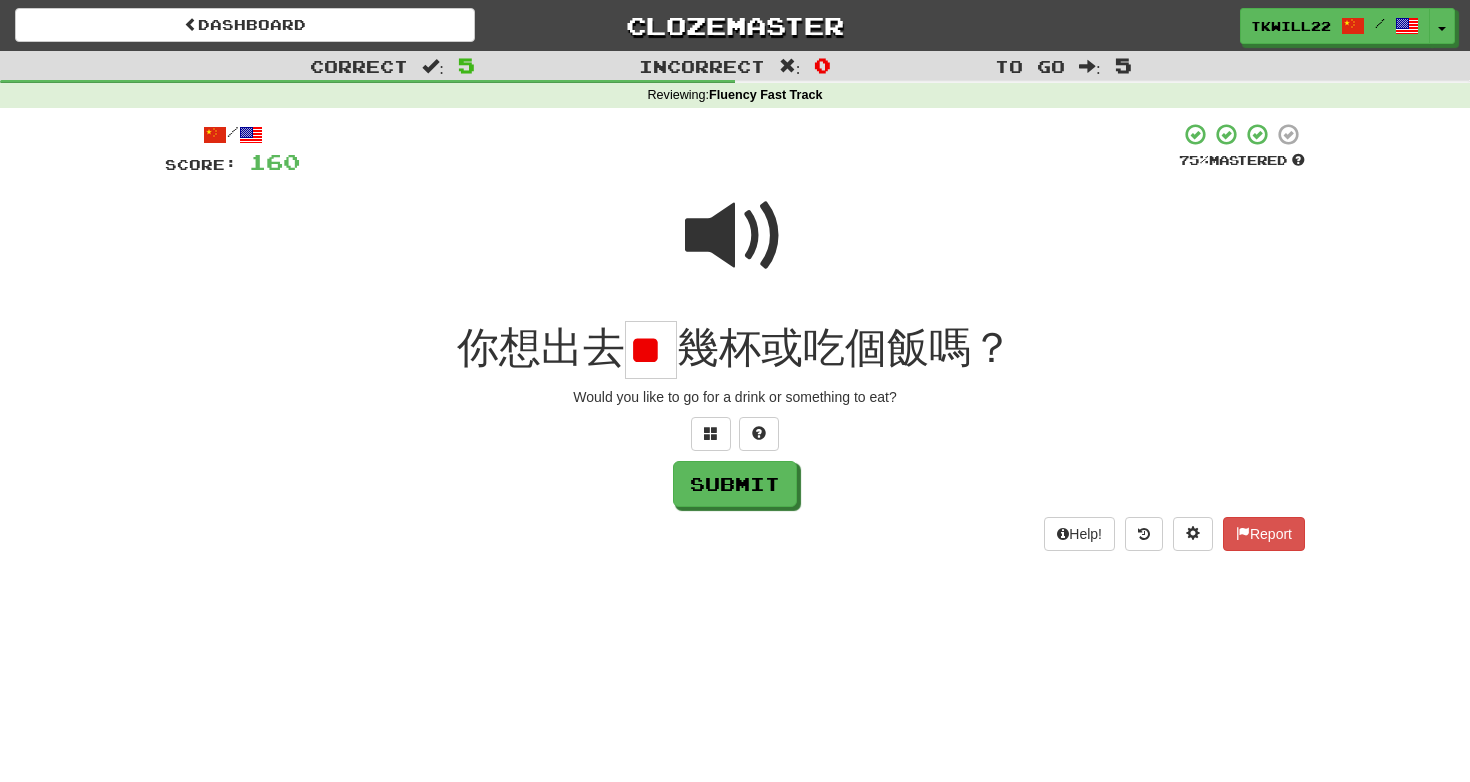 type on "**" 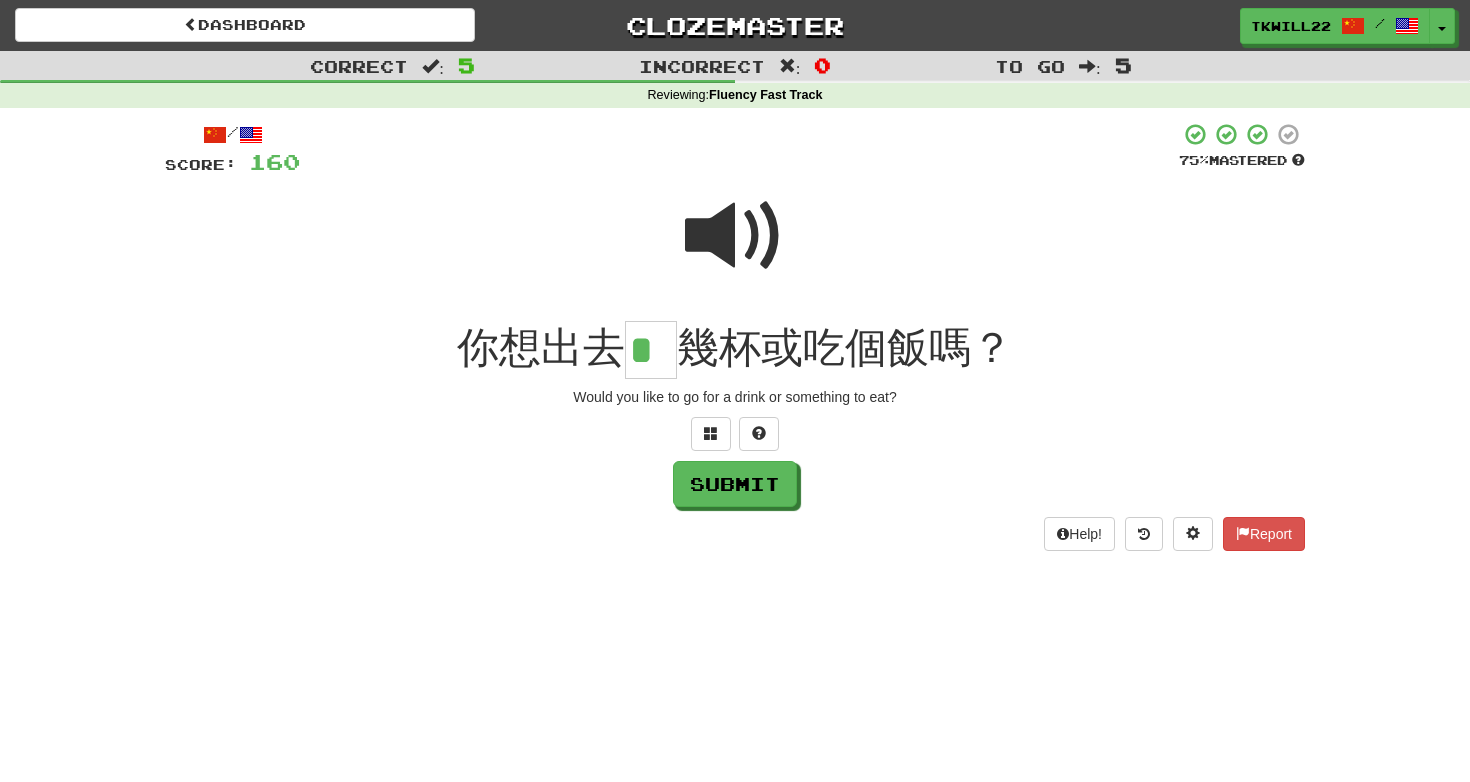 scroll, scrollTop: 0, scrollLeft: 0, axis: both 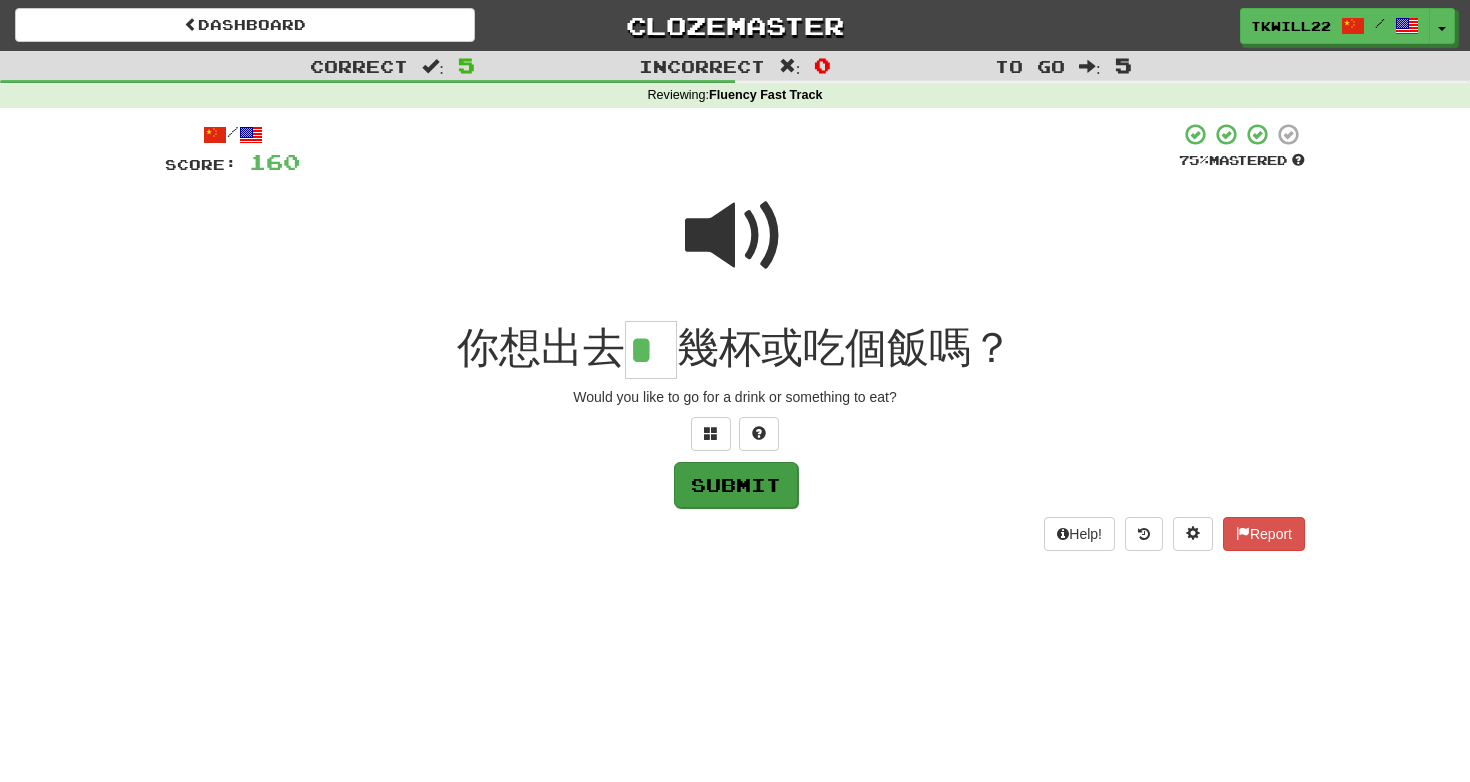 type on "*" 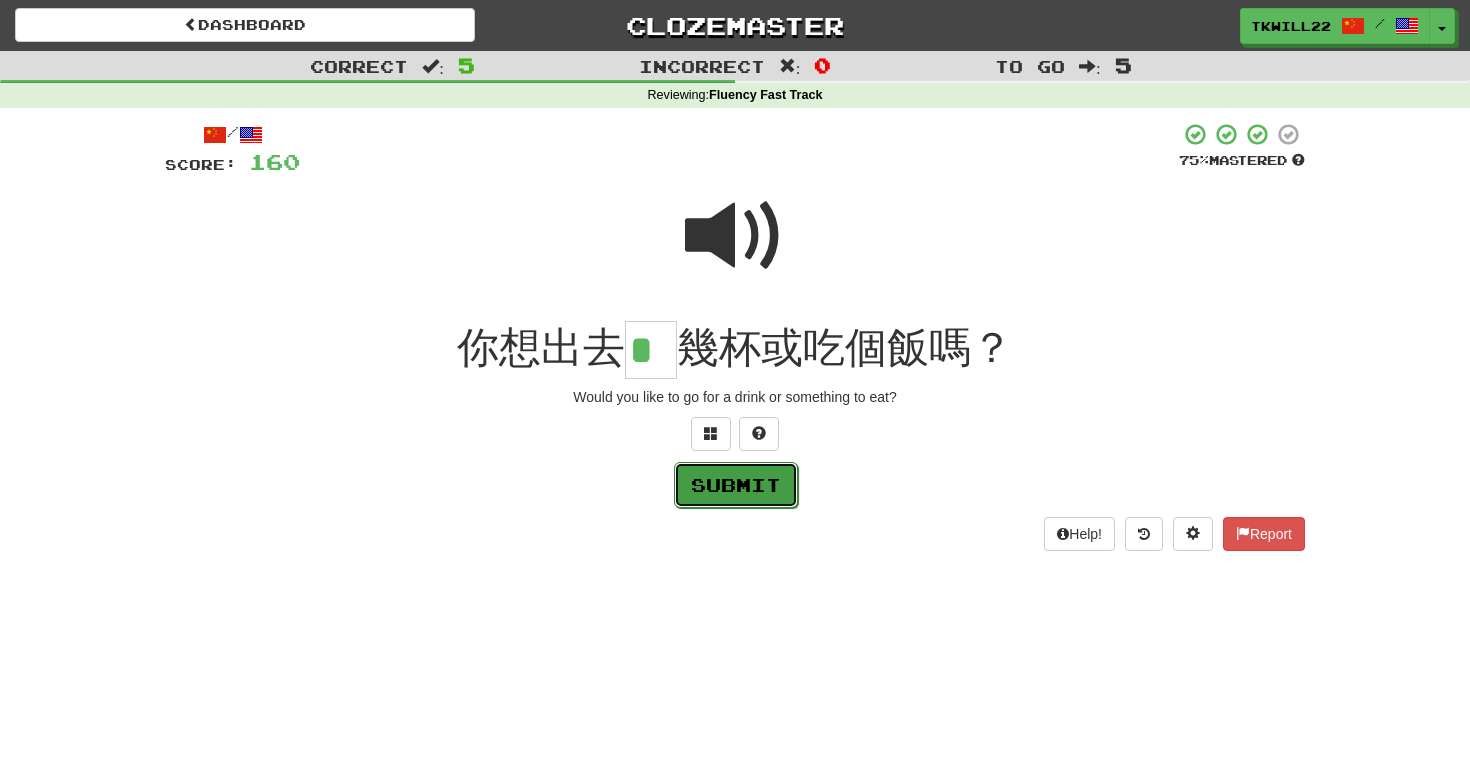 click on "Submit" at bounding box center (736, 485) 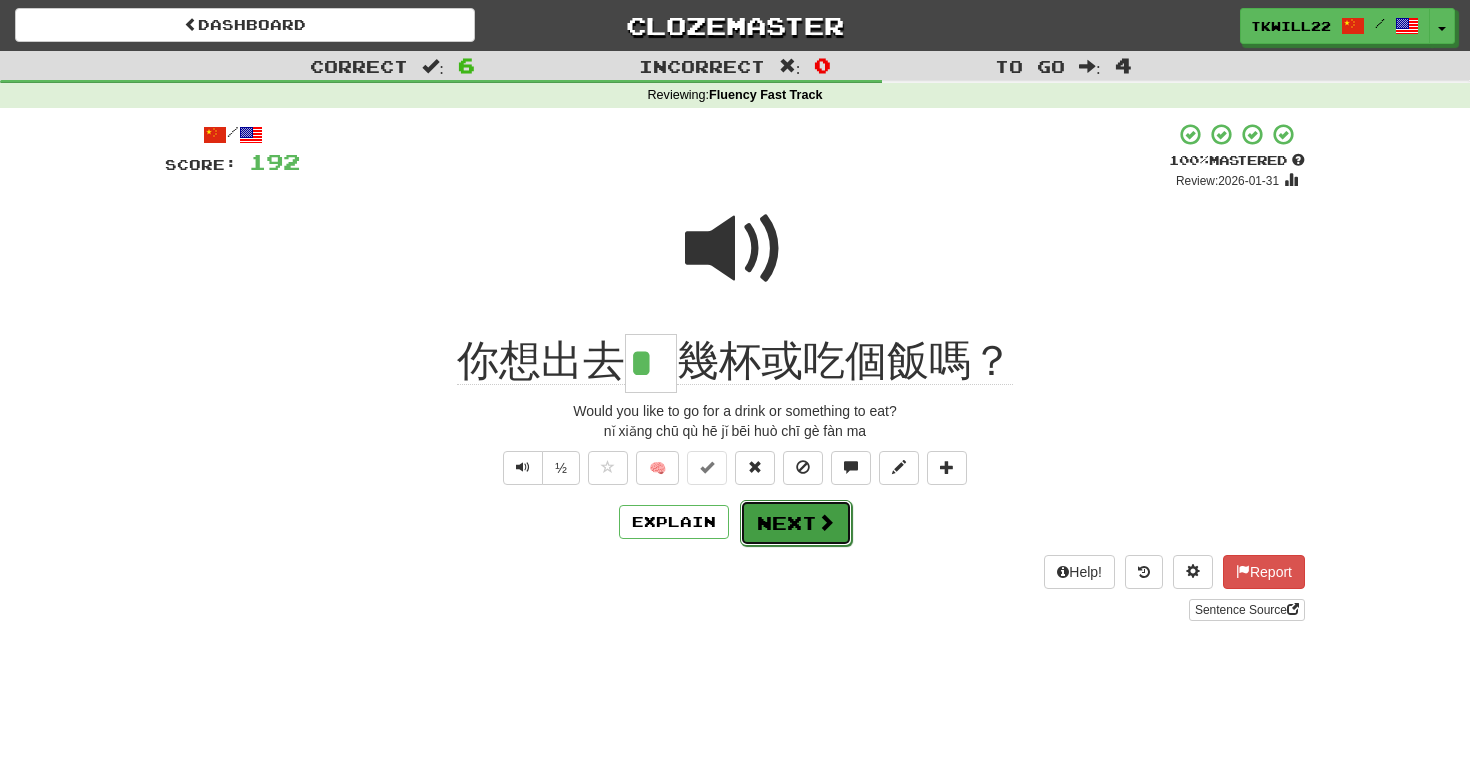click on "Next" at bounding box center (796, 523) 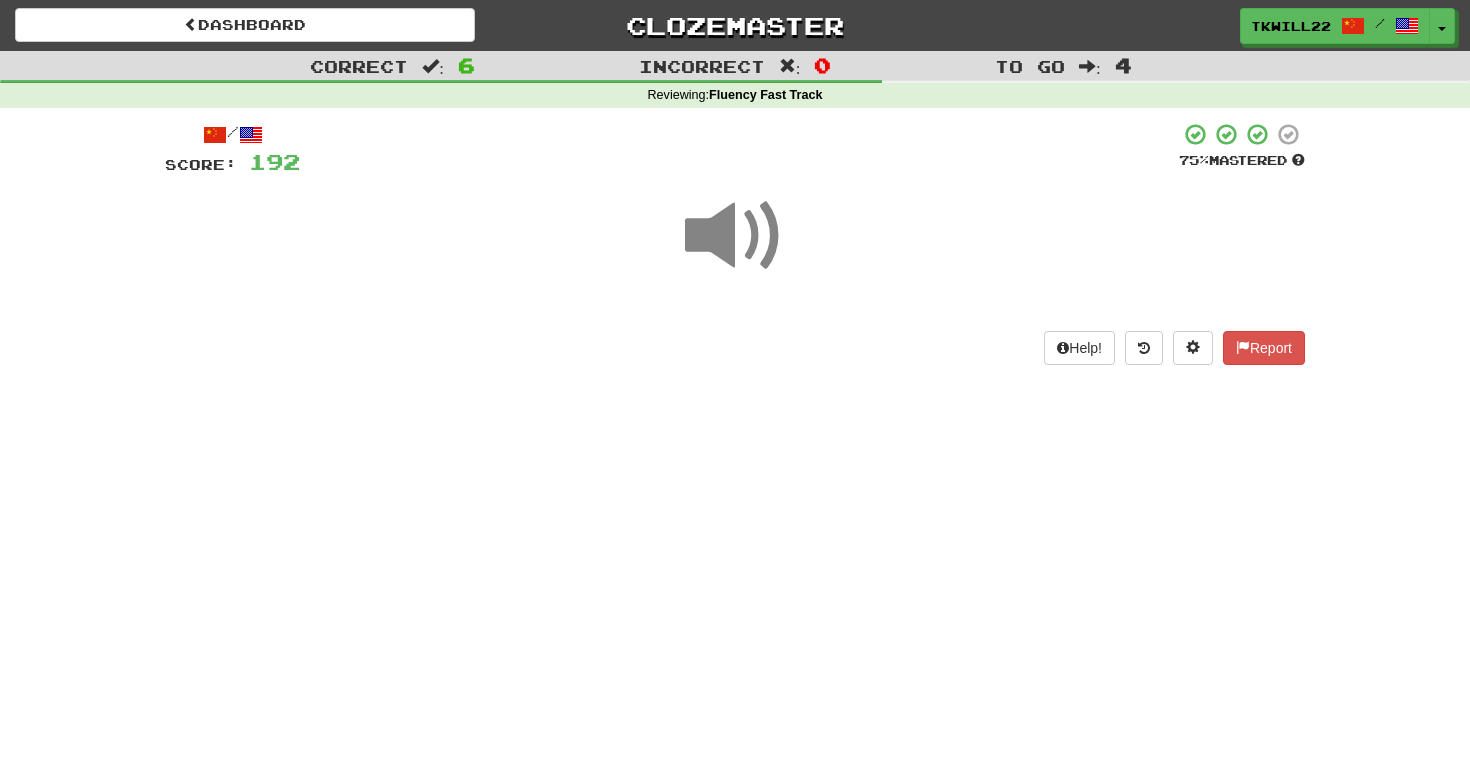 click at bounding box center (735, 236) 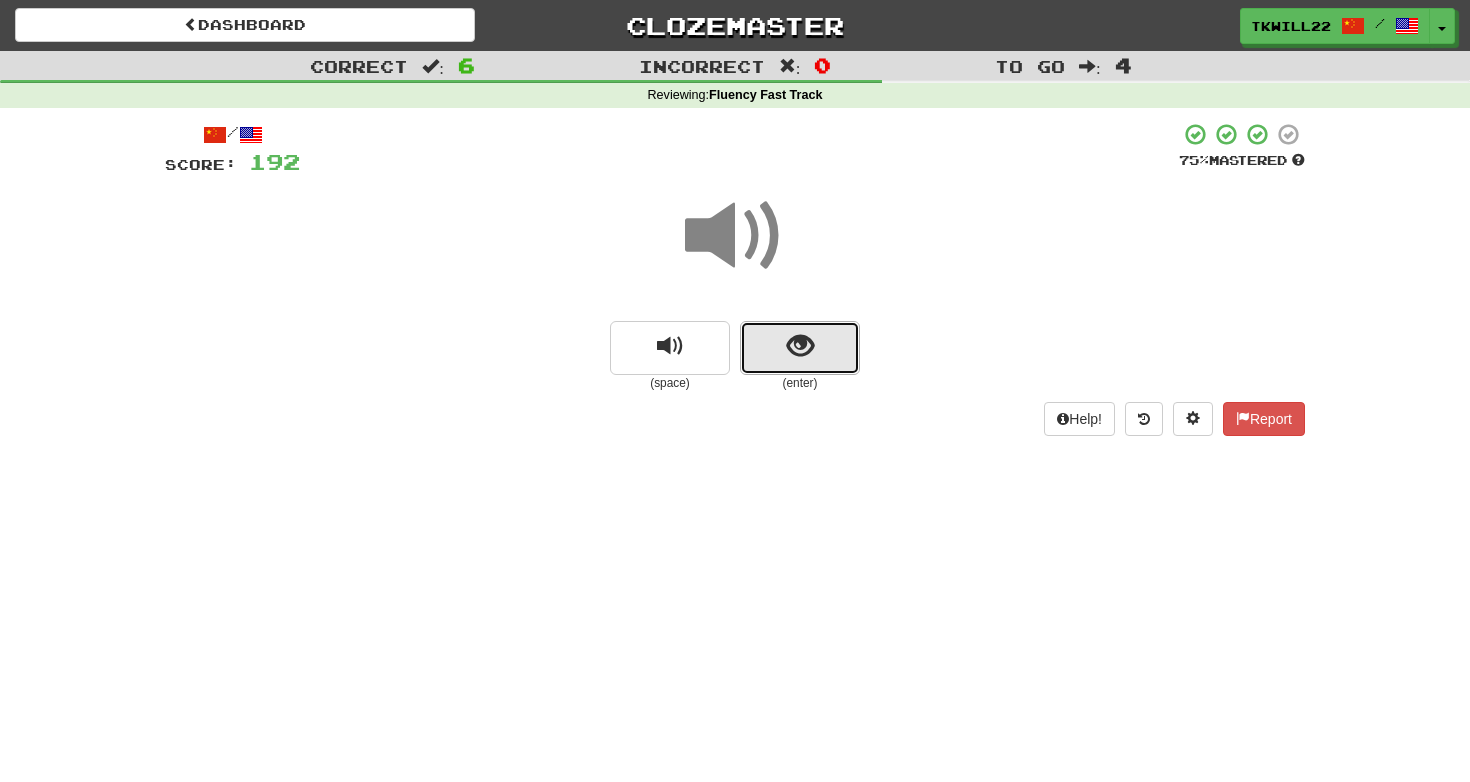 click at bounding box center (800, 348) 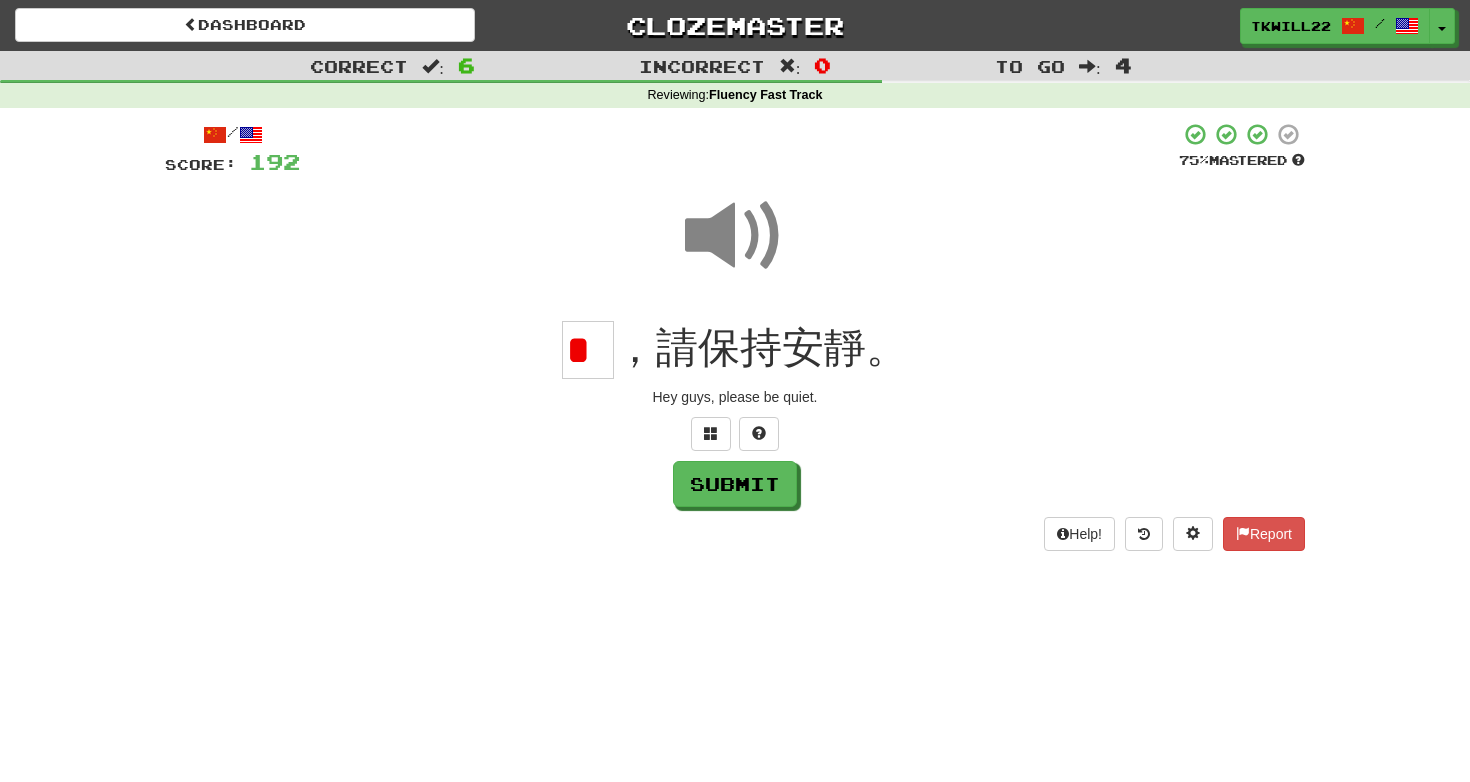 scroll, scrollTop: 0, scrollLeft: 0, axis: both 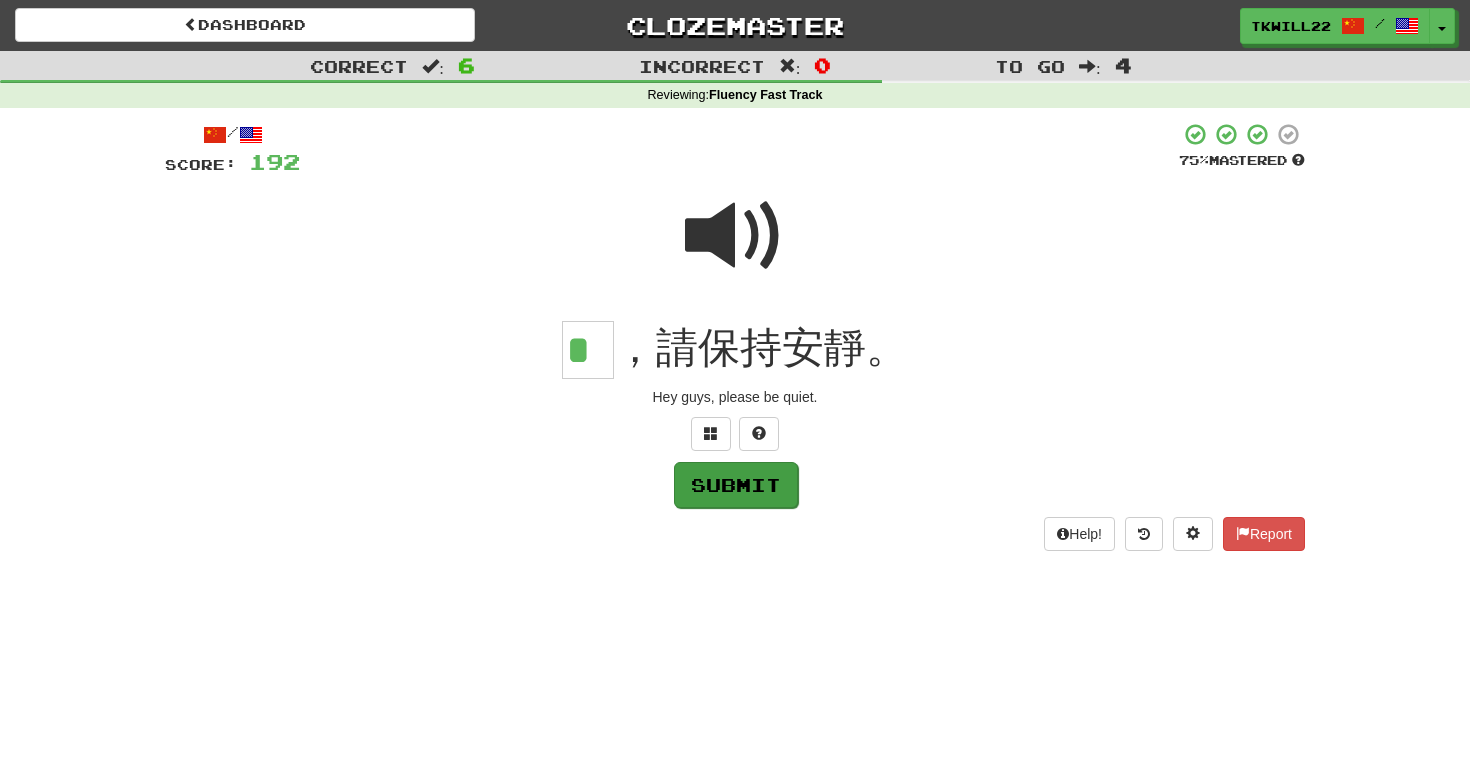 type on "*" 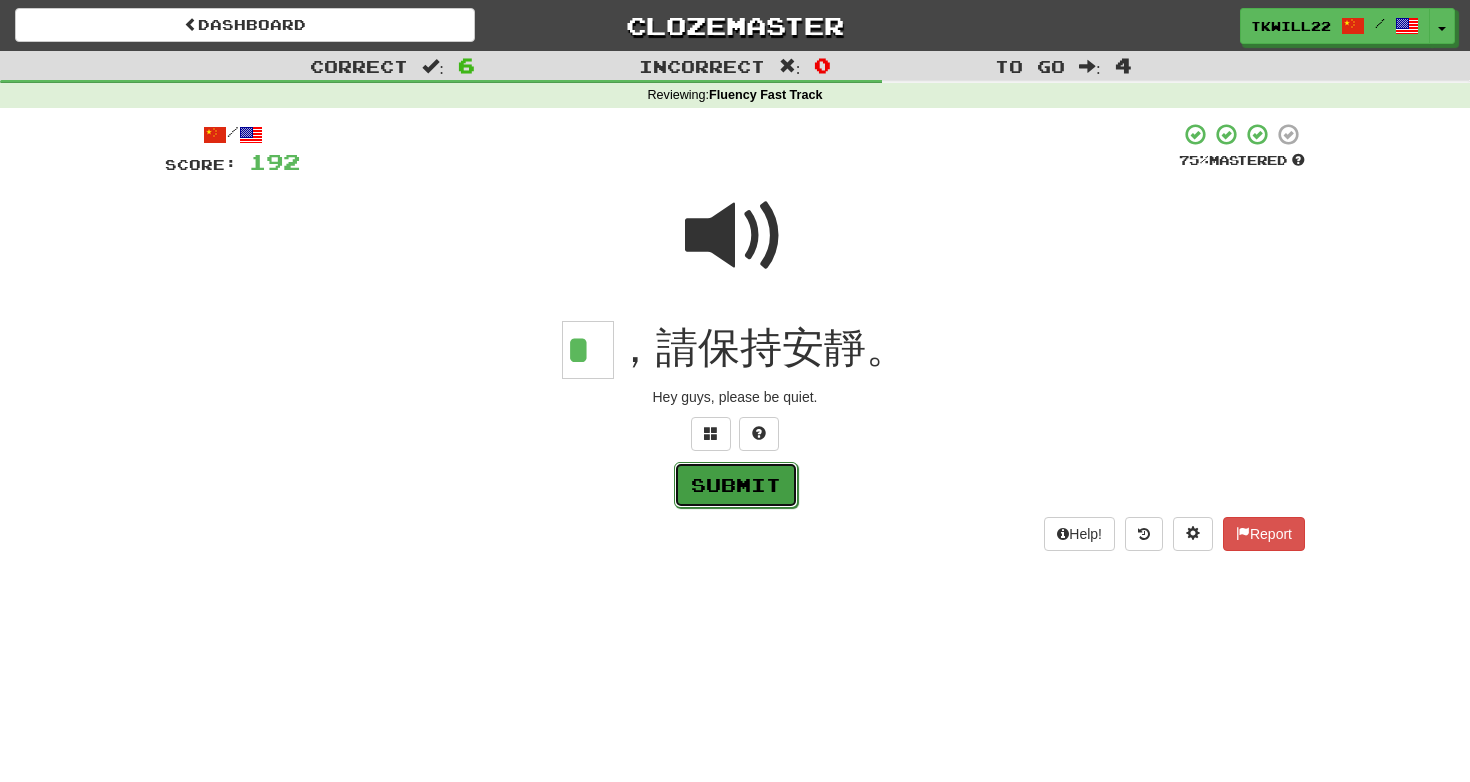 click on "Submit" at bounding box center (736, 485) 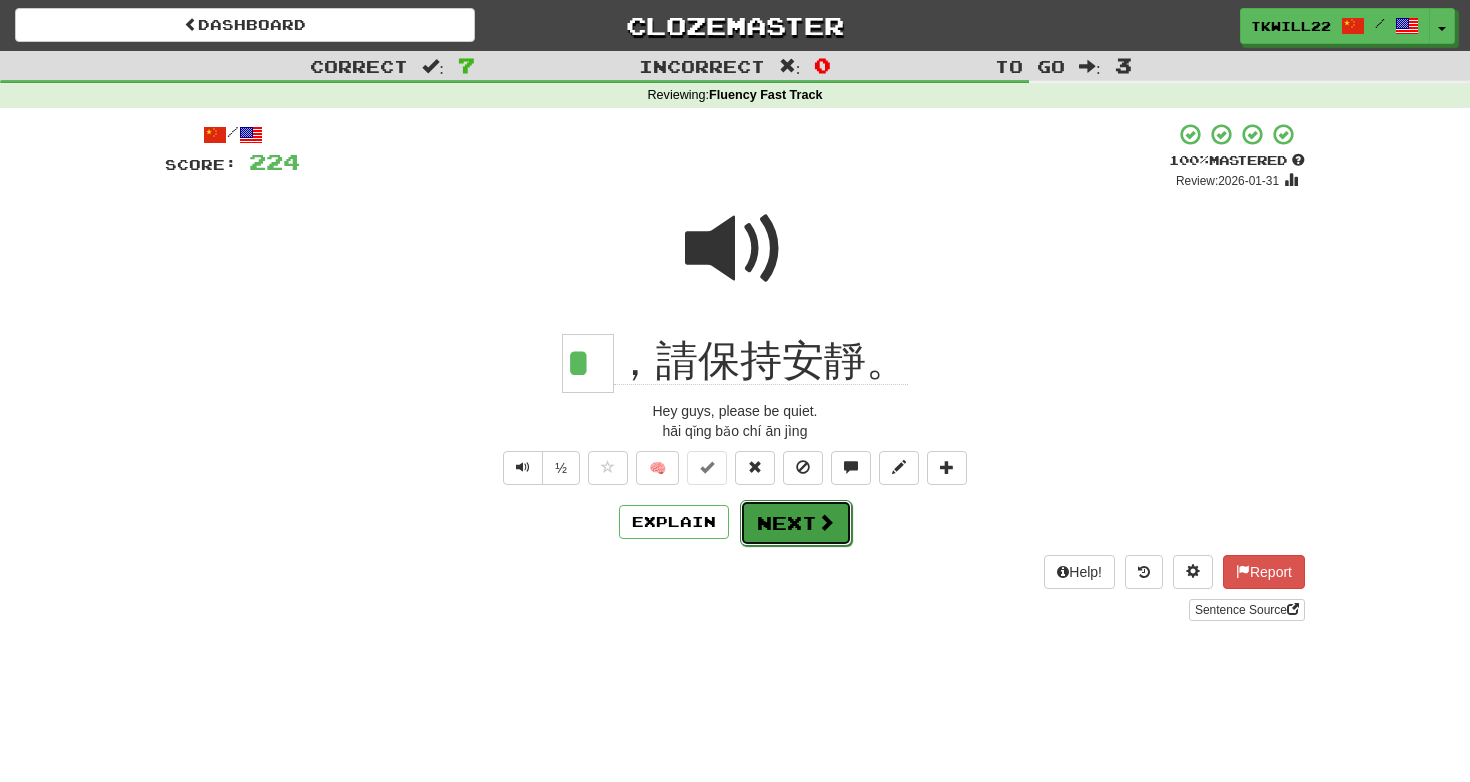 click on "Next" at bounding box center (796, 523) 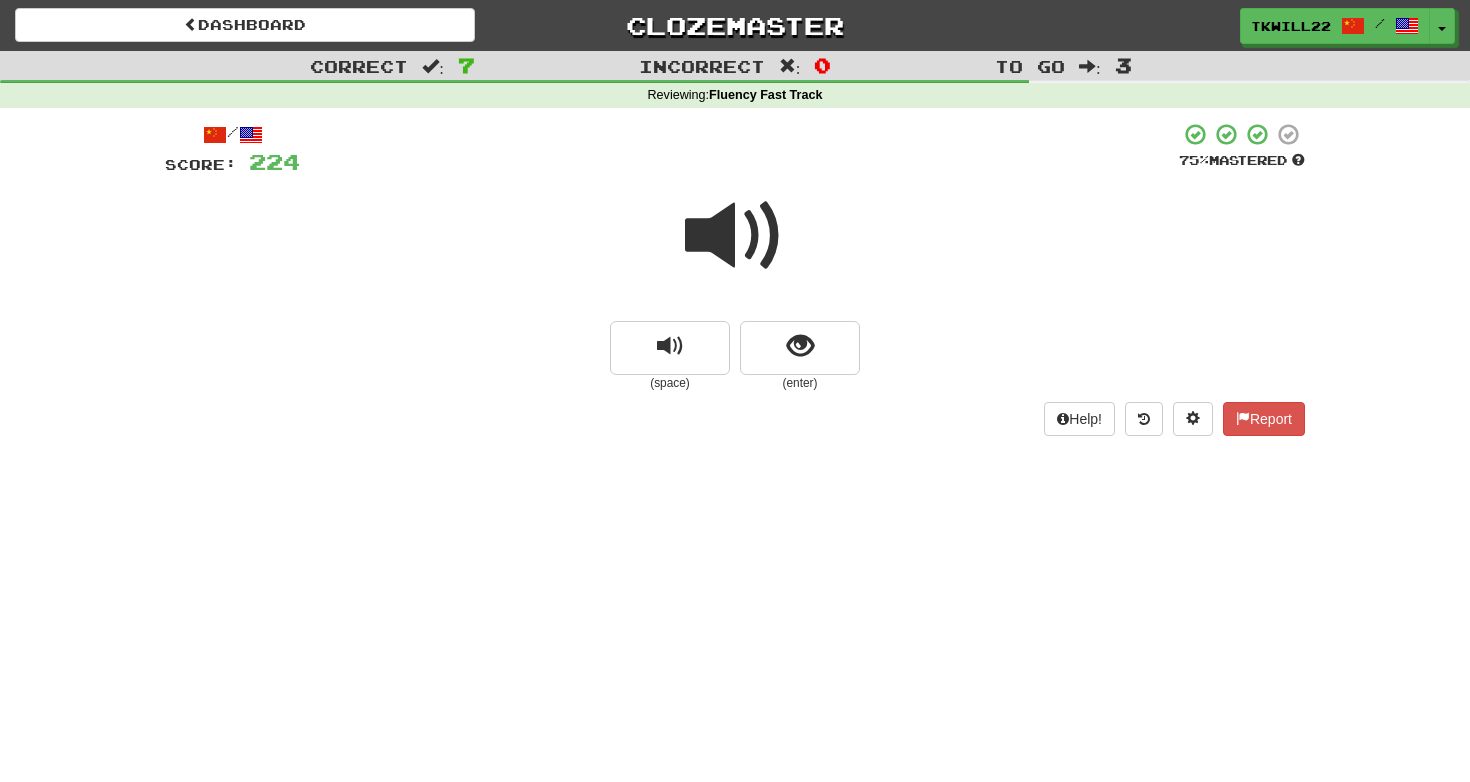 click on "(enter)" at bounding box center [800, 383] 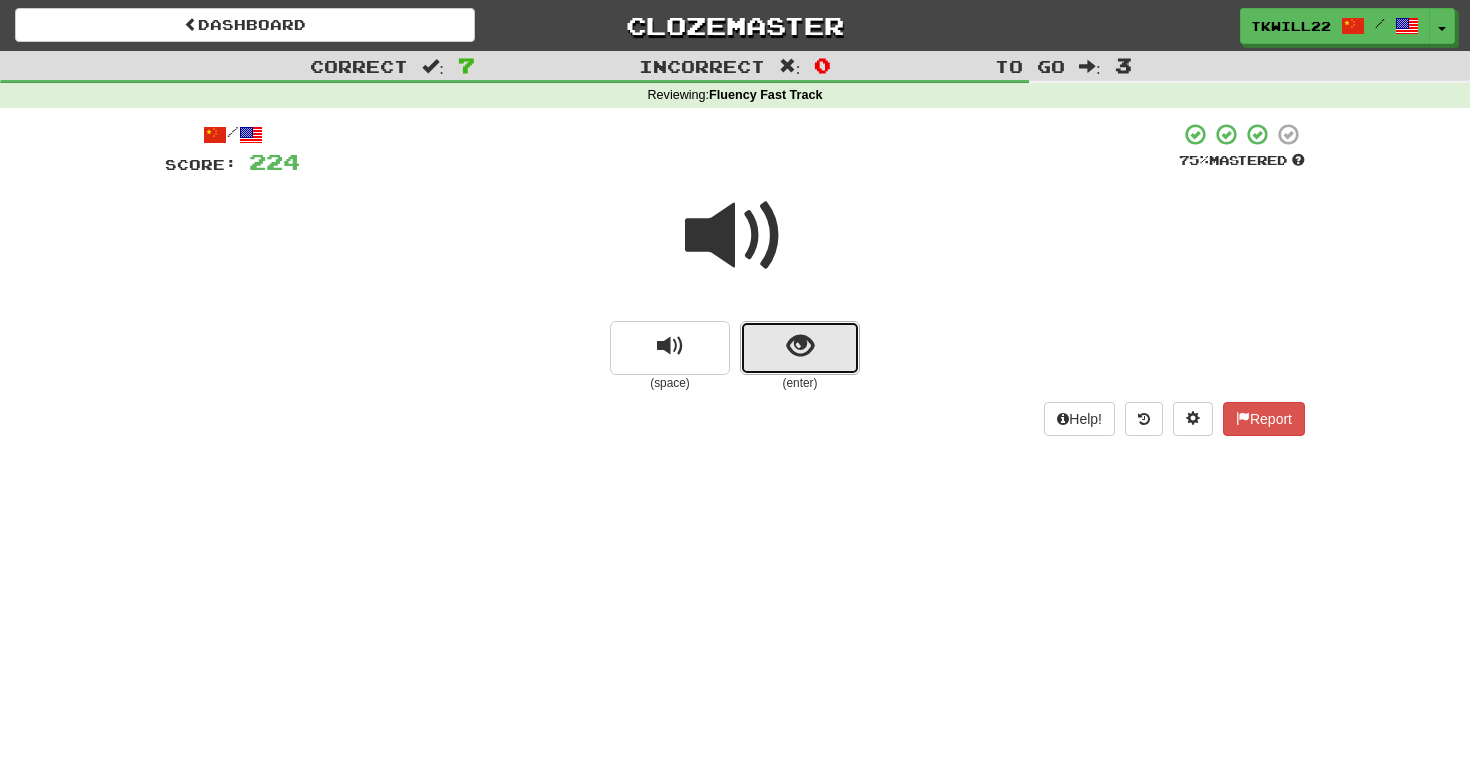 click at bounding box center [800, 348] 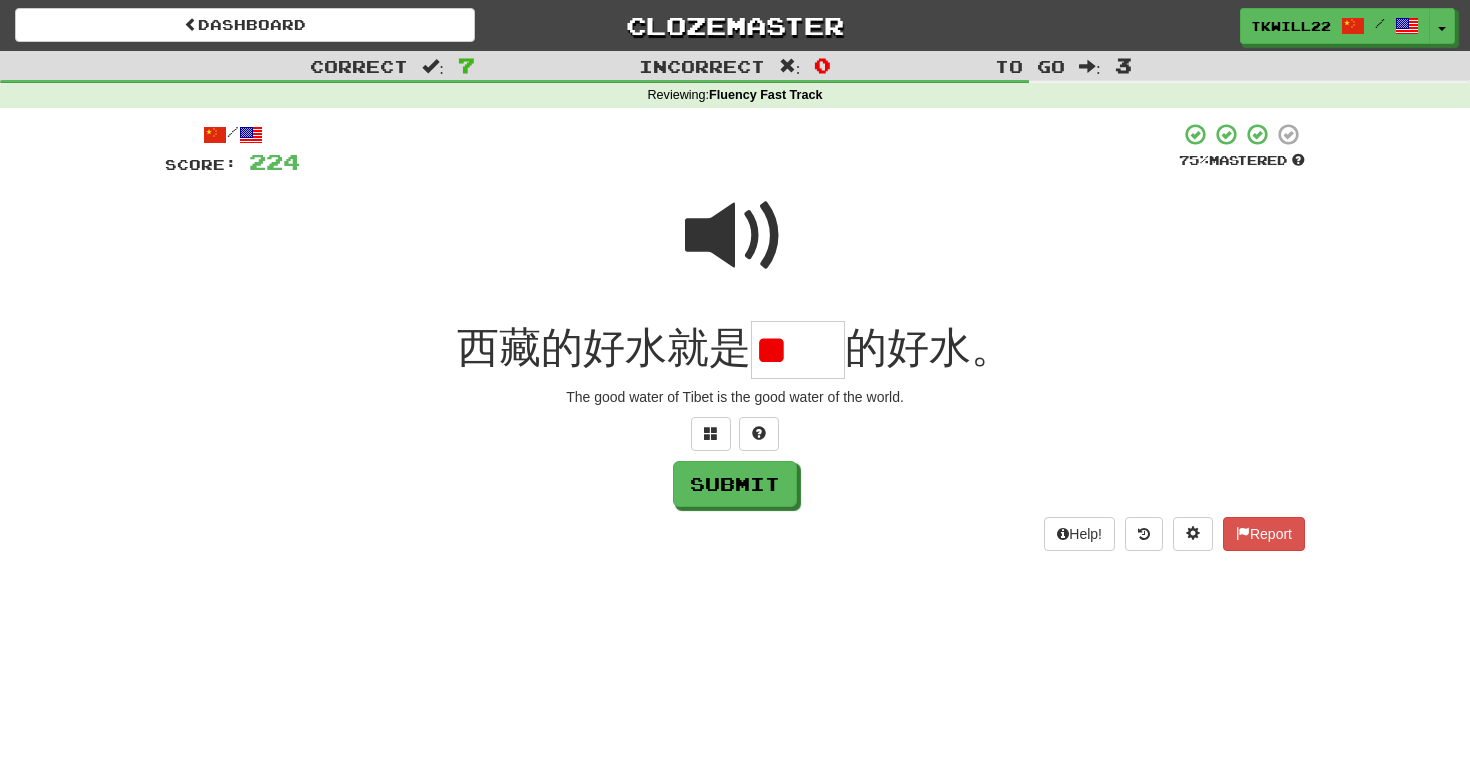 scroll, scrollTop: 0, scrollLeft: 0, axis: both 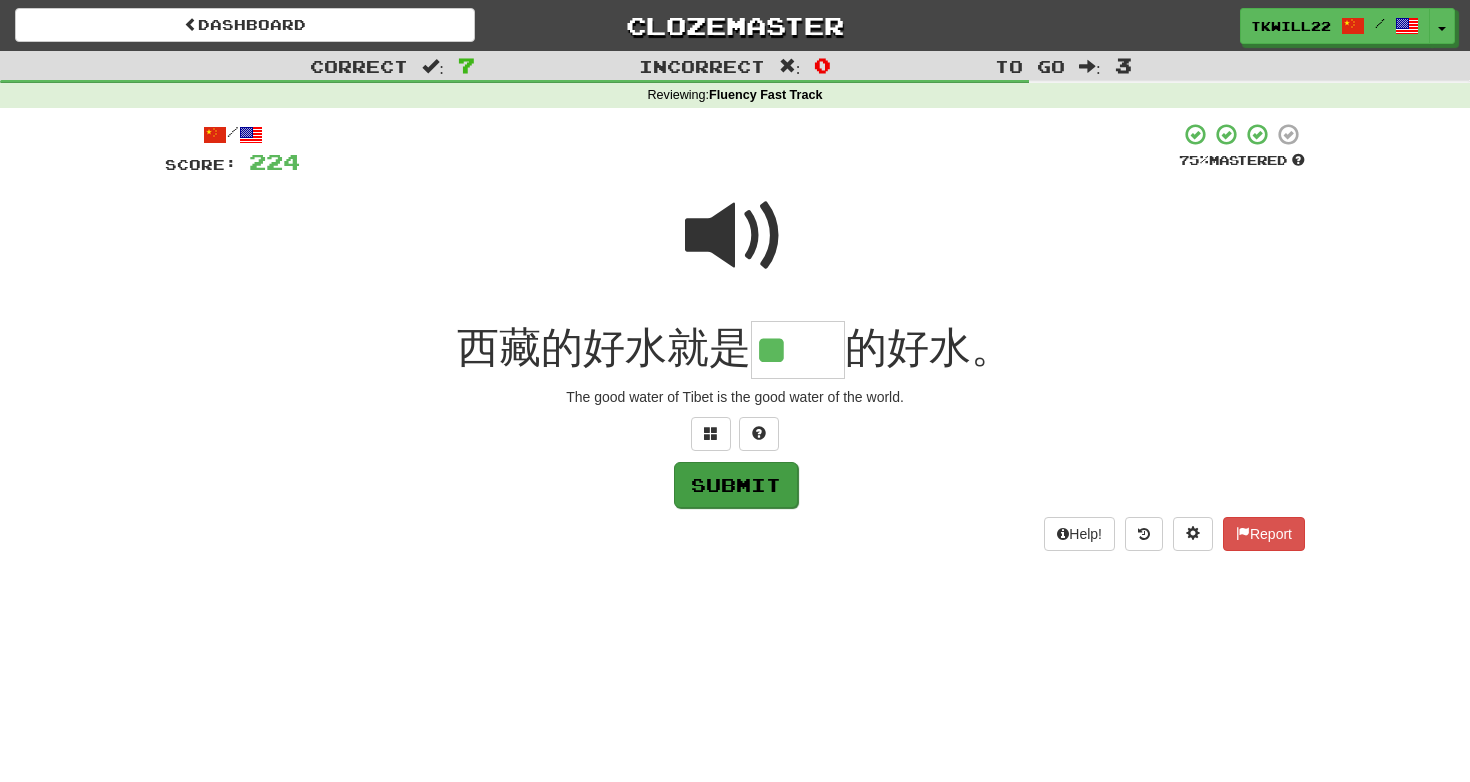 type on "**" 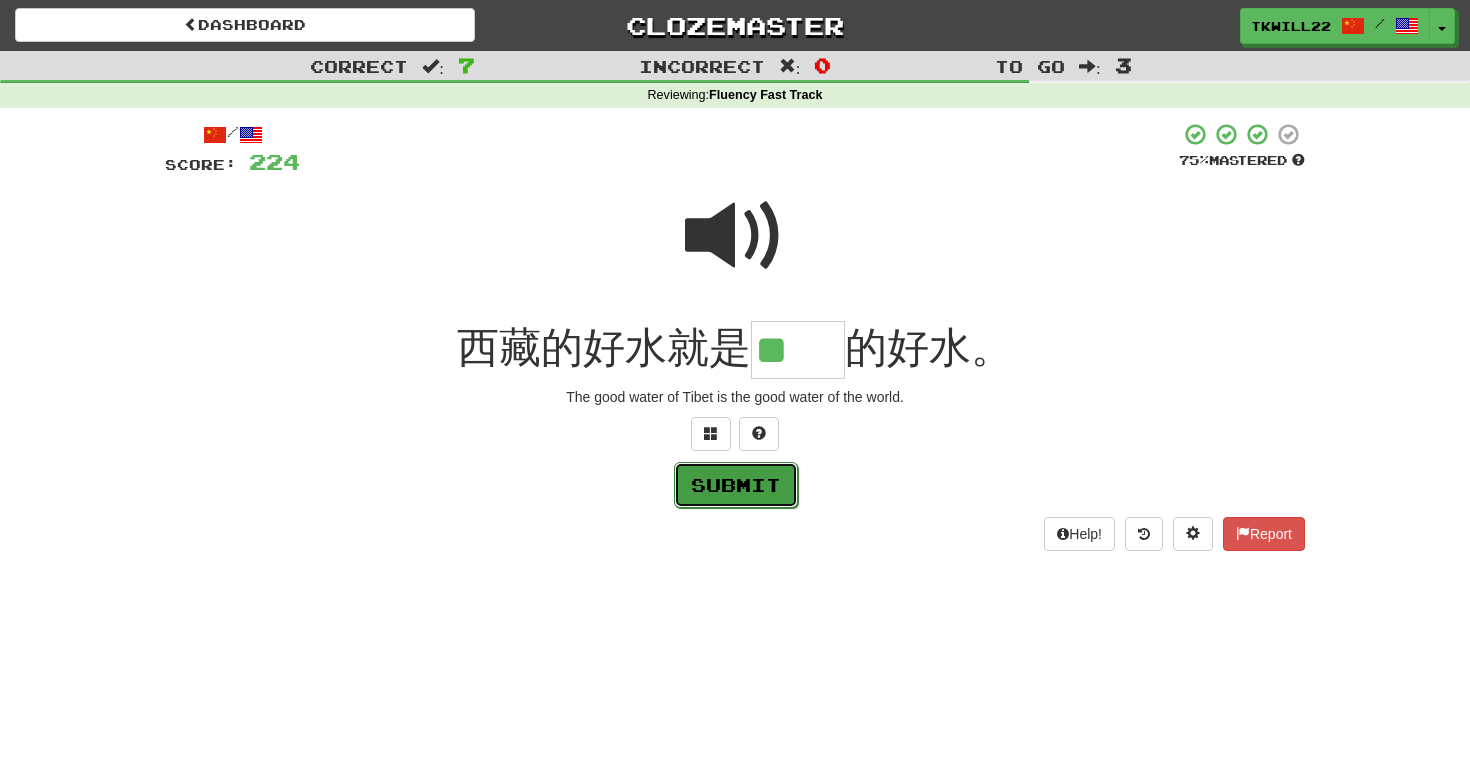 click on "Submit" at bounding box center [736, 485] 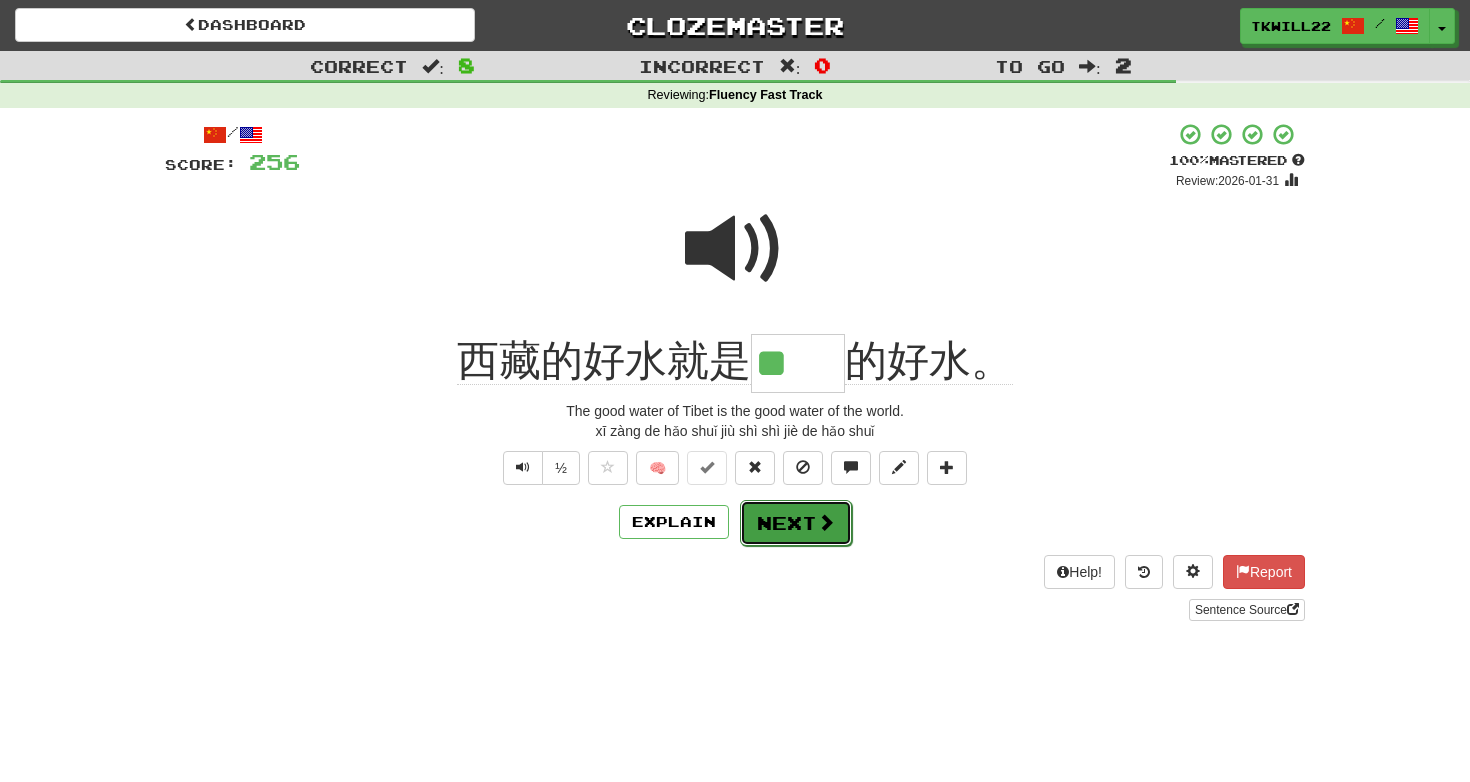 click on "Next" at bounding box center (796, 523) 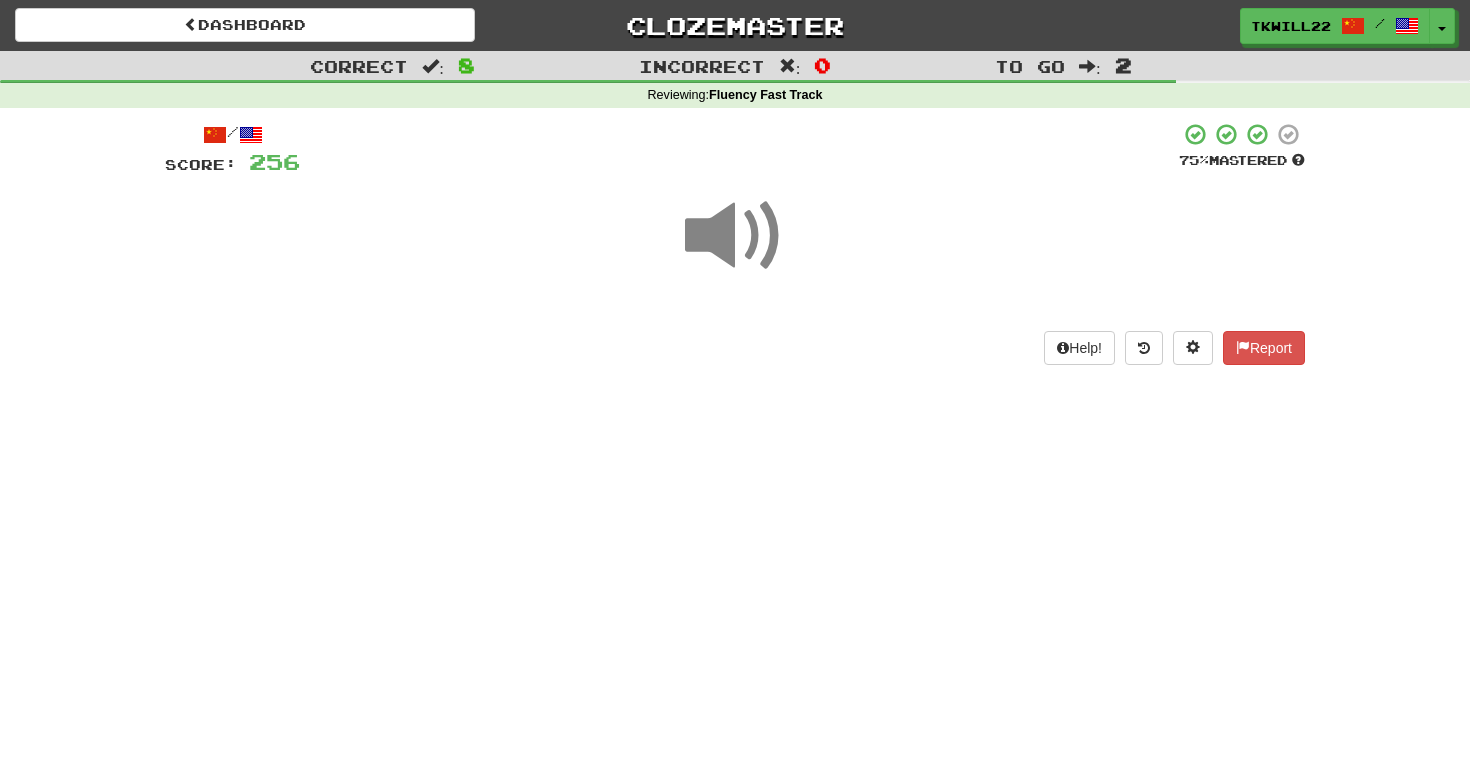 click at bounding box center [735, 236] 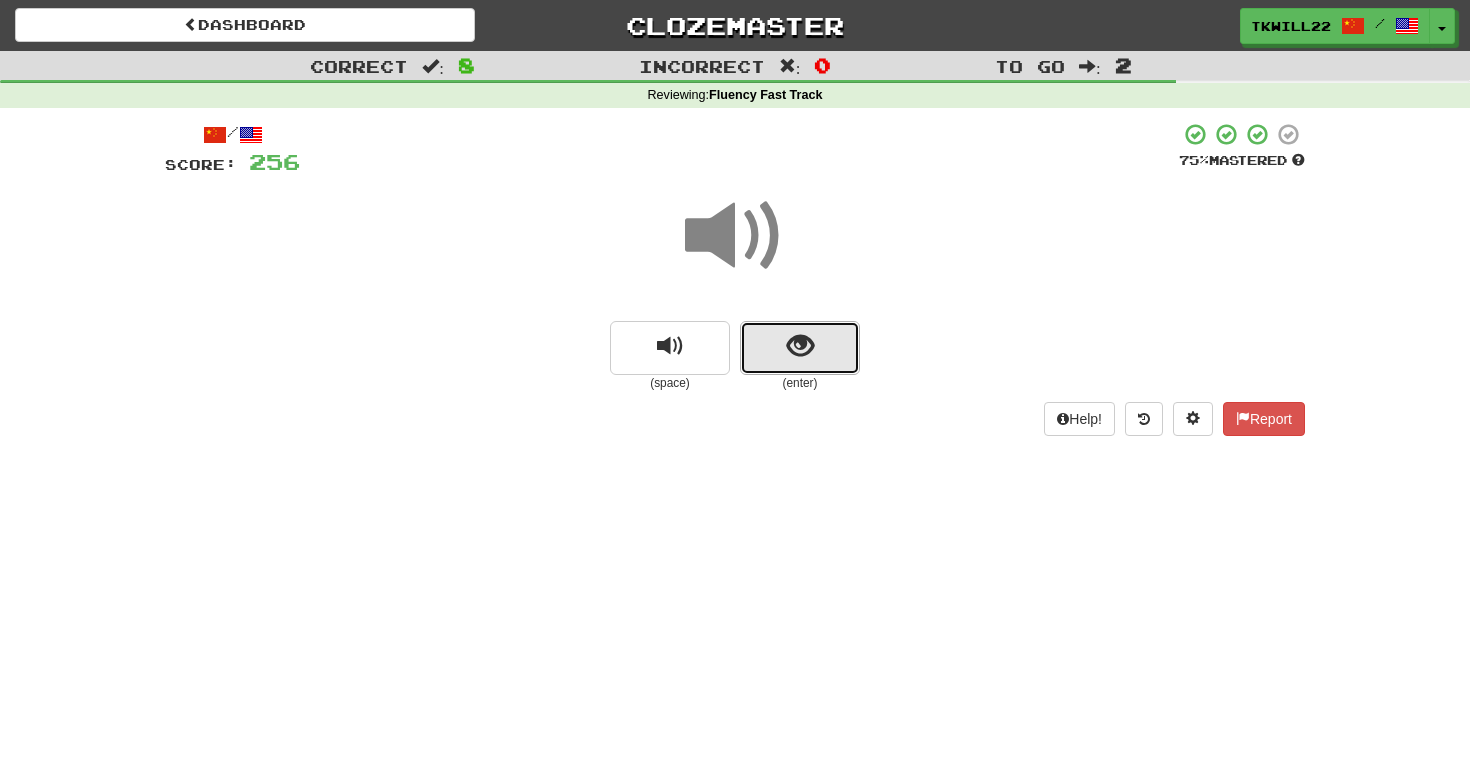 click at bounding box center [800, 348] 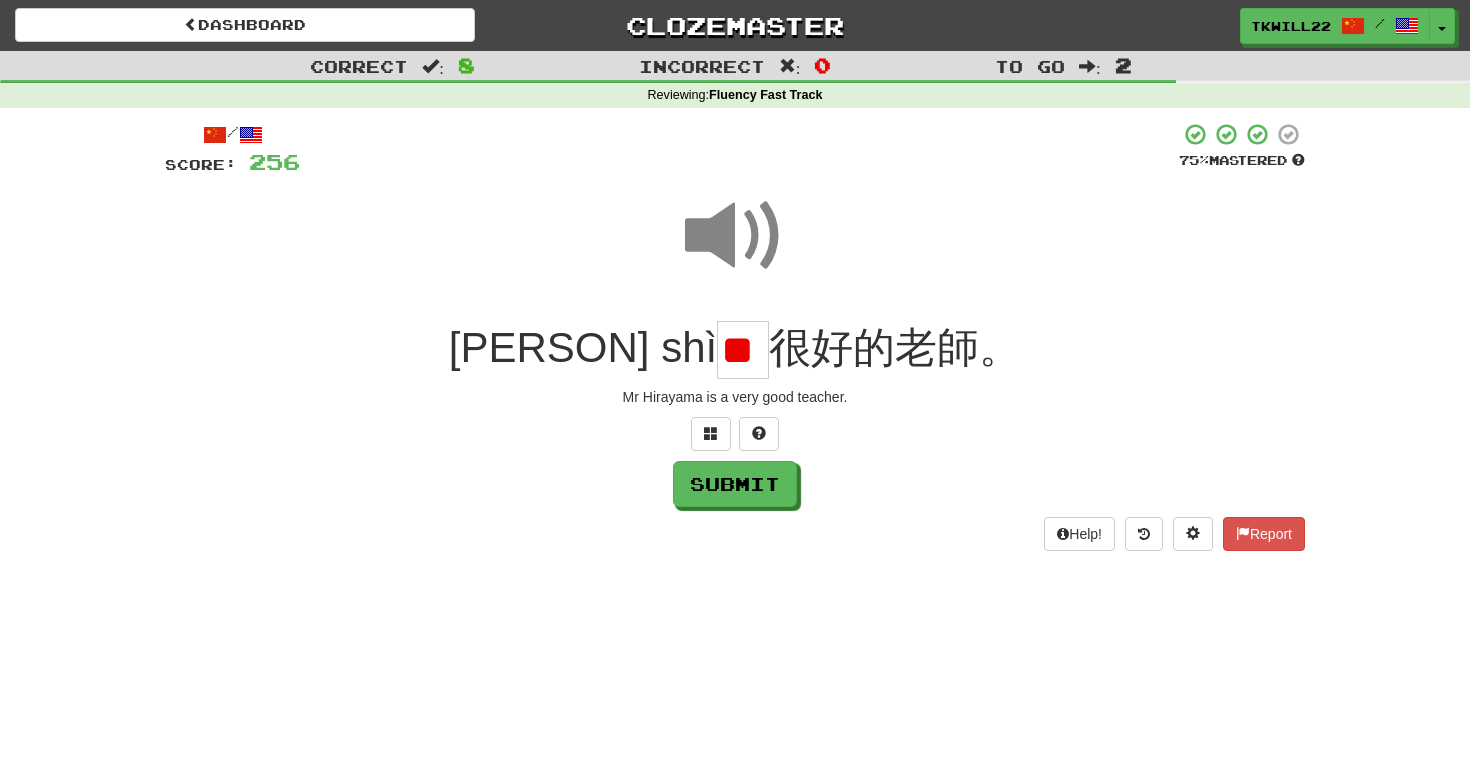 scroll, scrollTop: 0, scrollLeft: 19, axis: horizontal 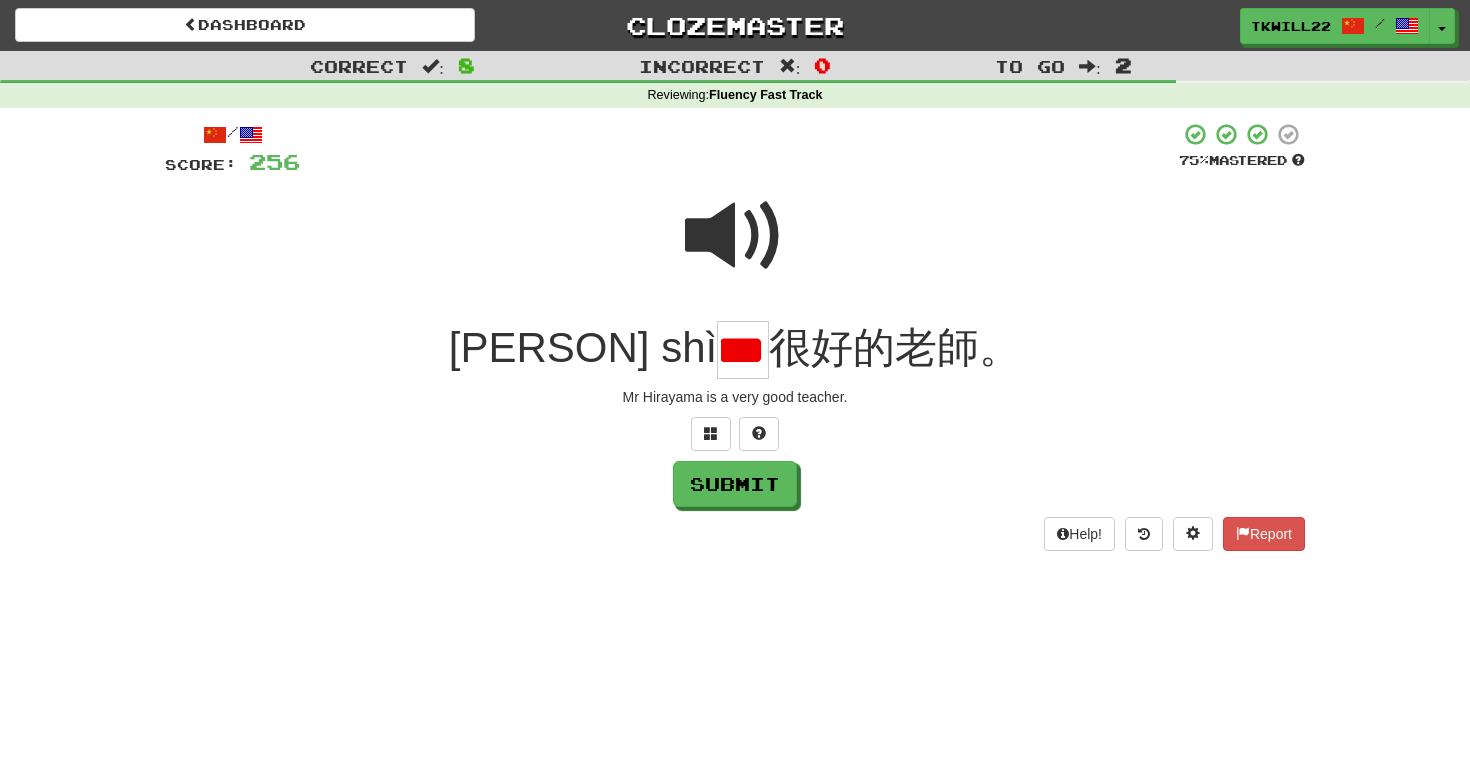 type on "*" 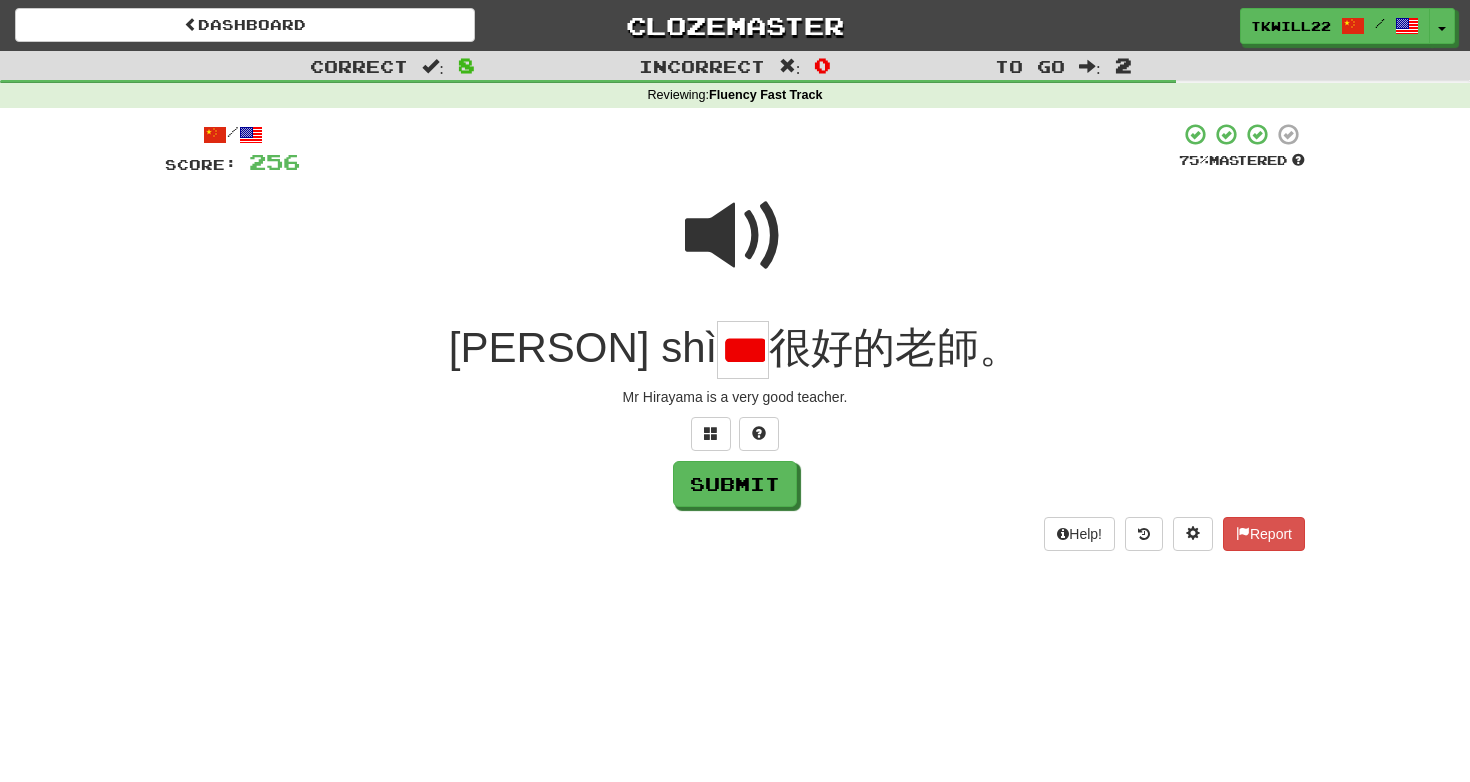 scroll, scrollTop: 0, scrollLeft: 19, axis: horizontal 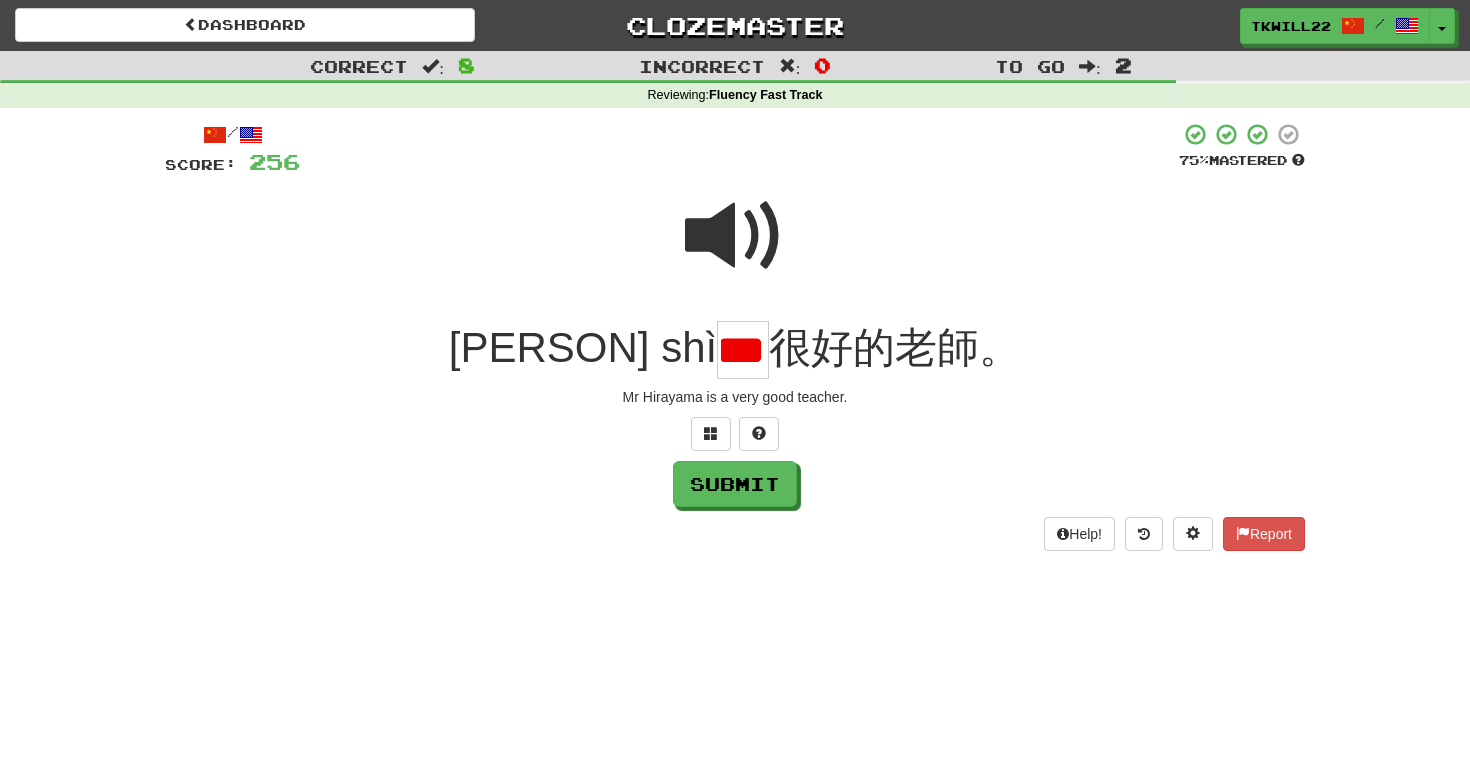 type on "*" 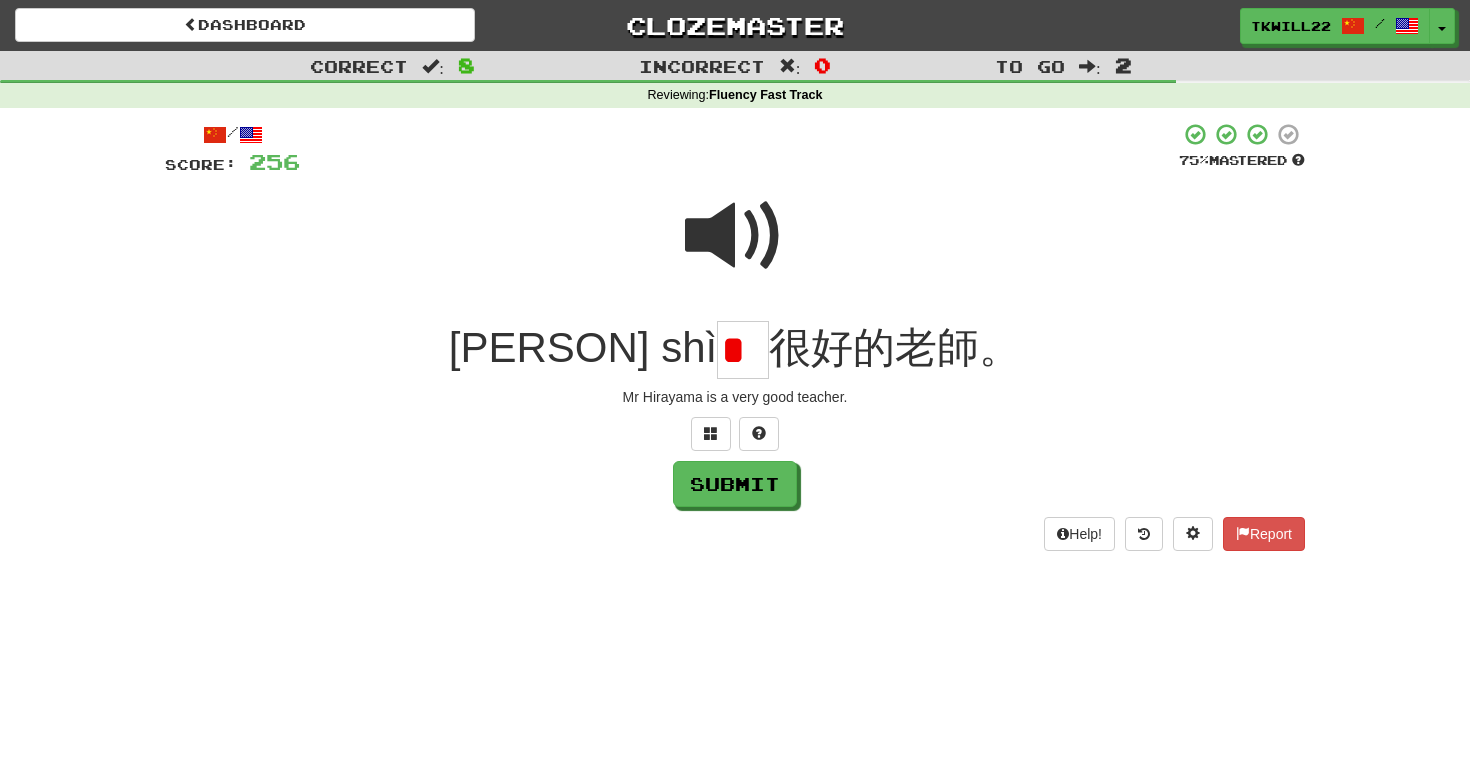 scroll, scrollTop: 0, scrollLeft: 0, axis: both 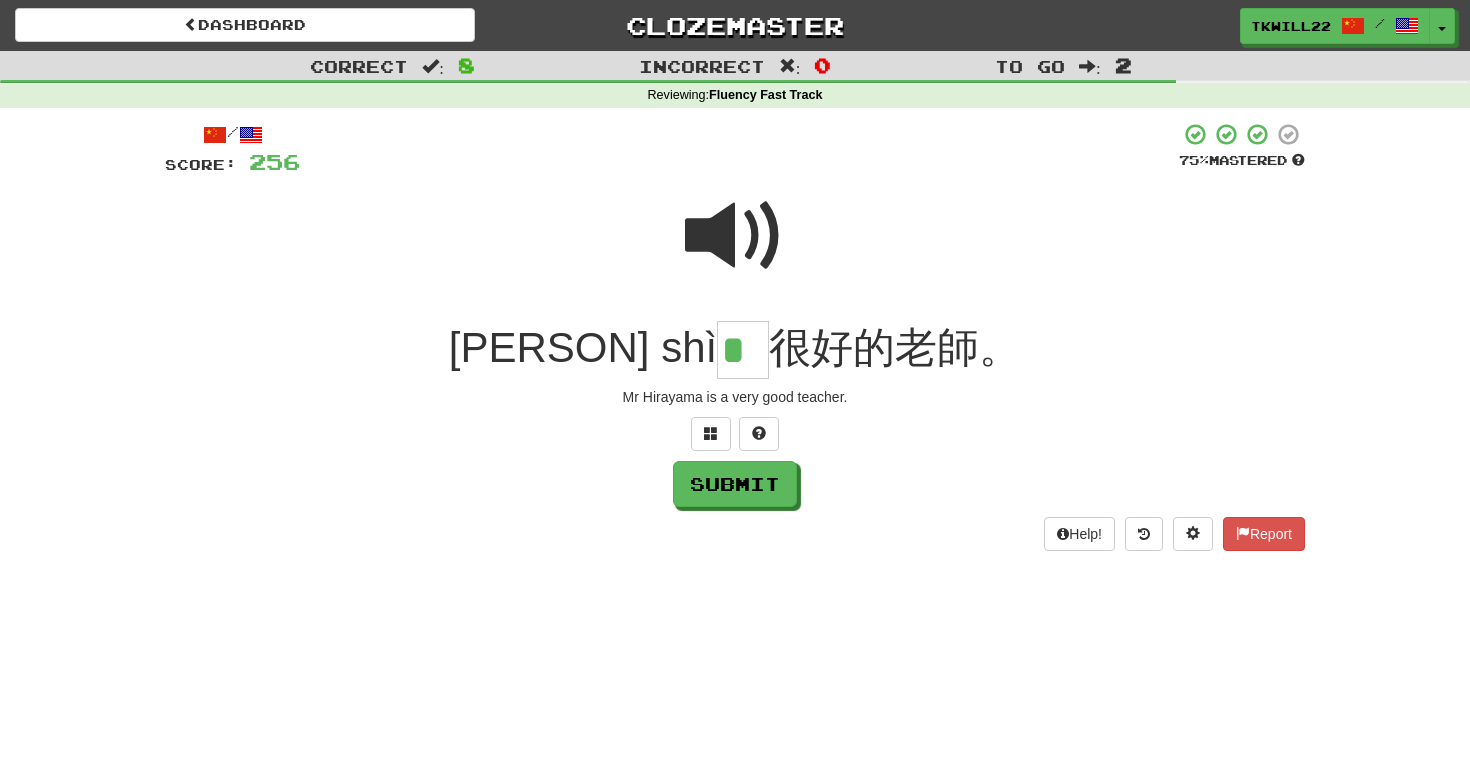 type on "*" 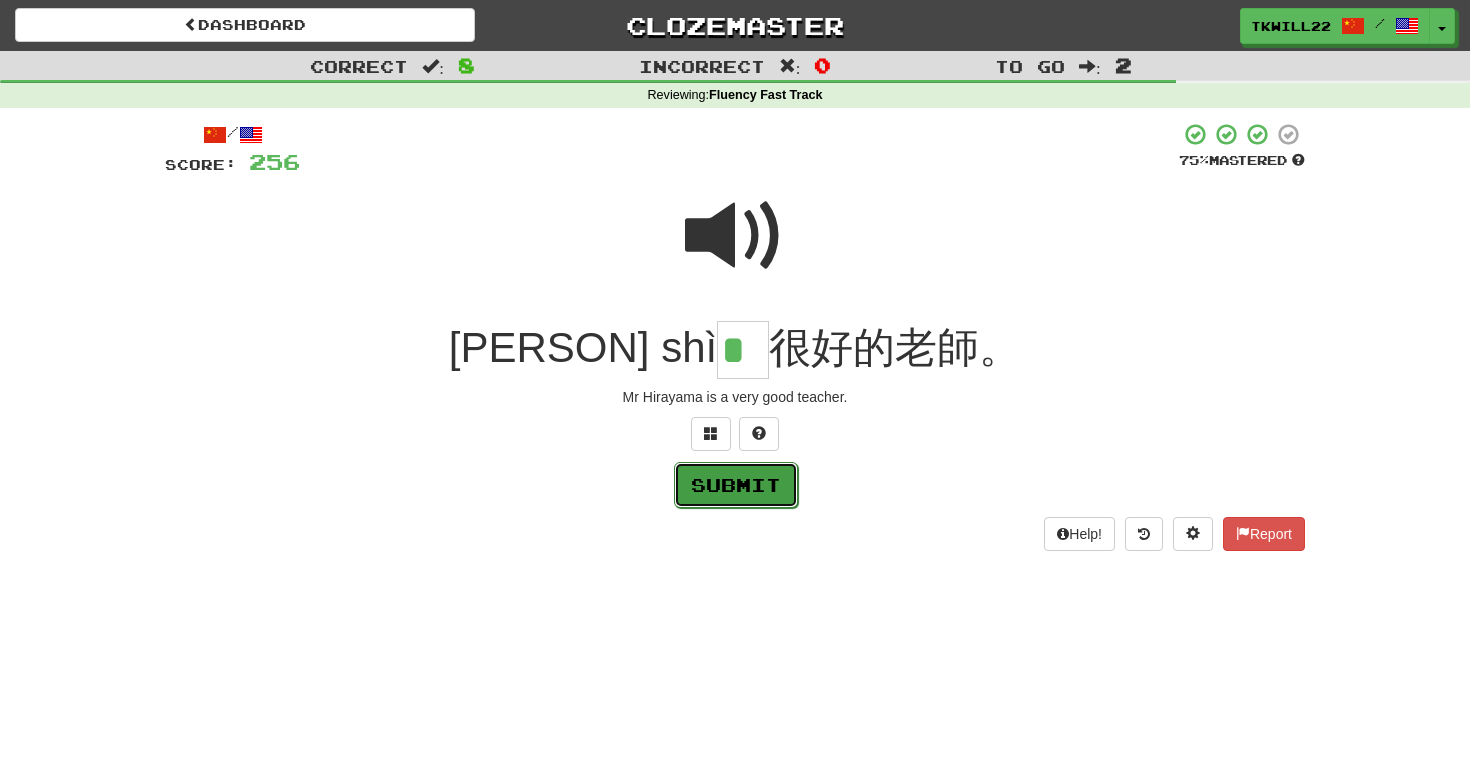 click on "Submit" at bounding box center [736, 485] 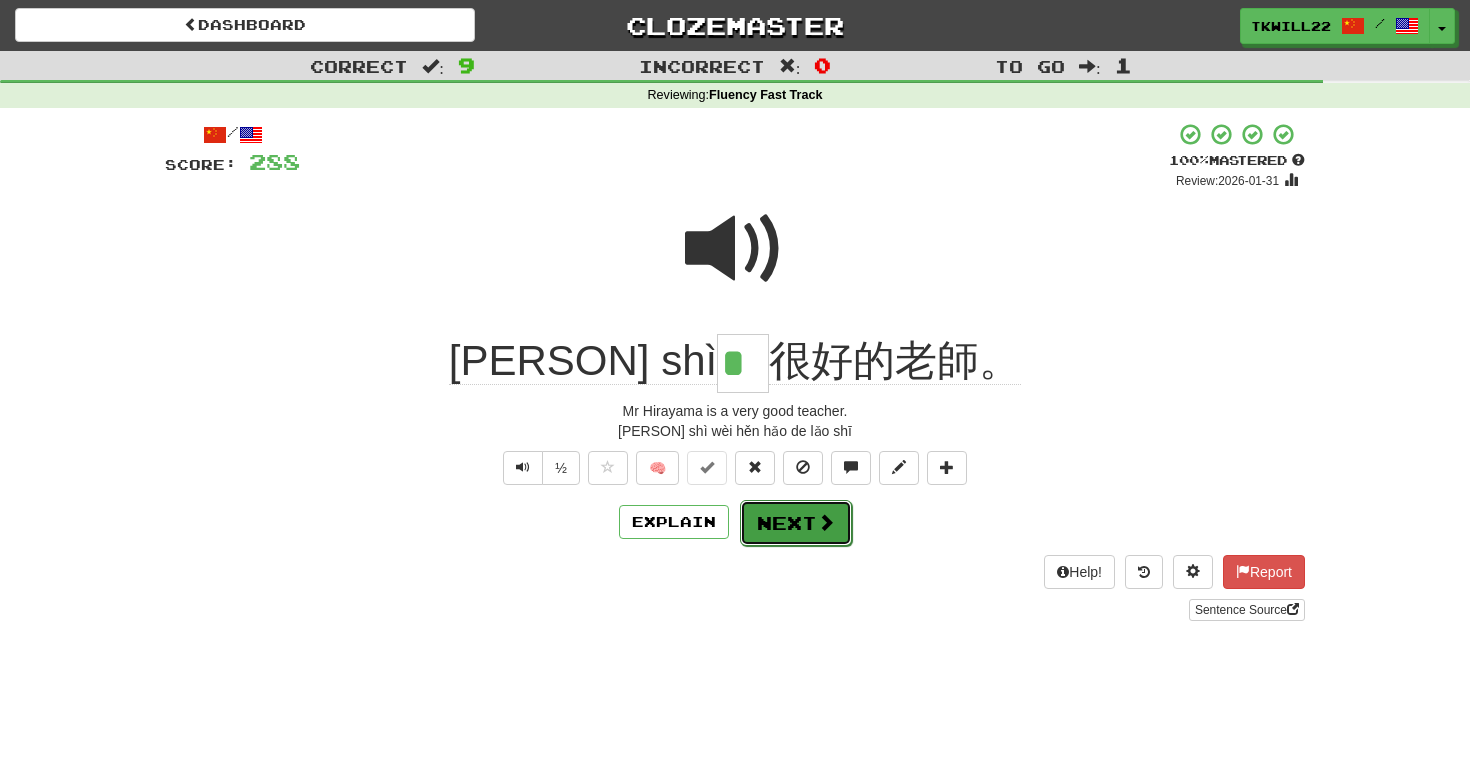 click on "Next" at bounding box center [796, 523] 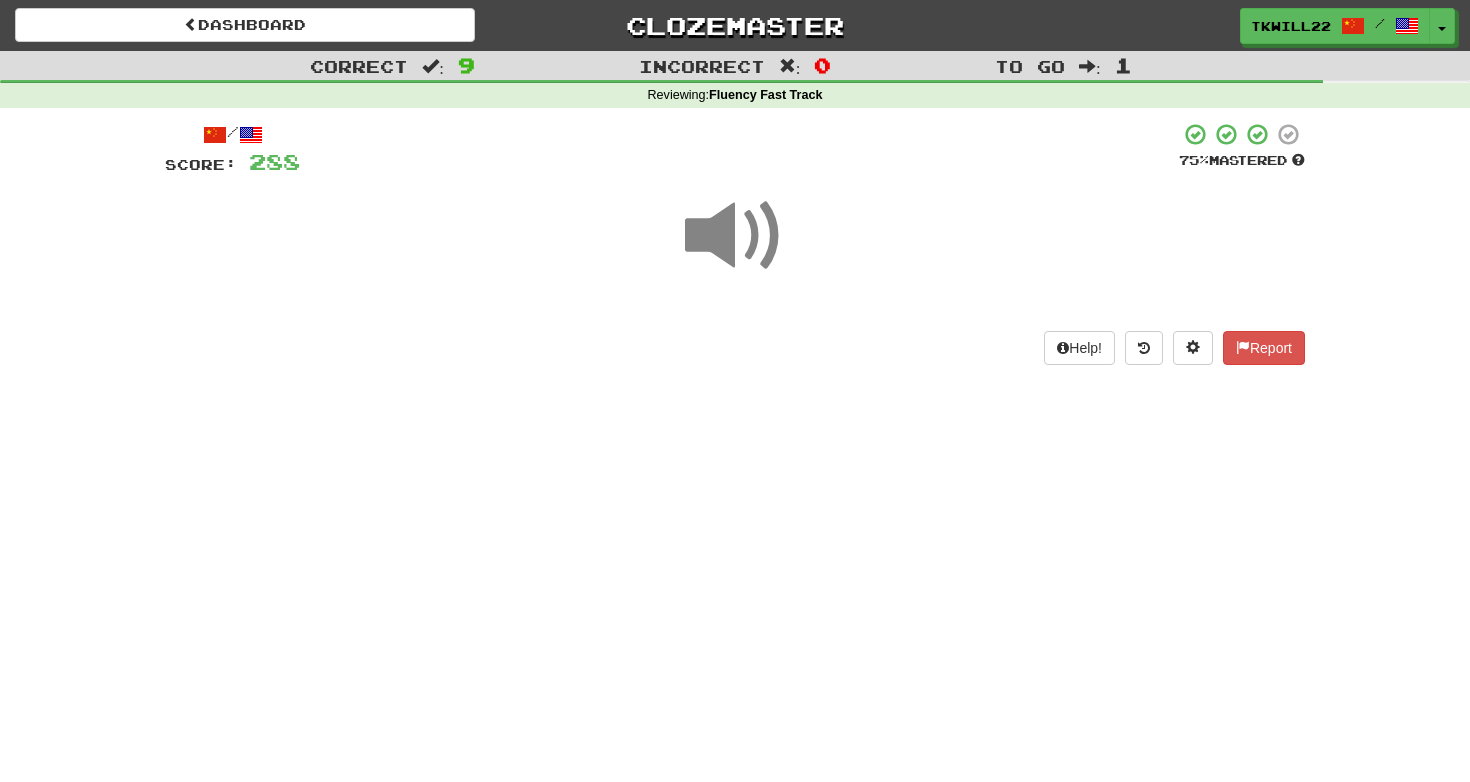 click at bounding box center [735, 236] 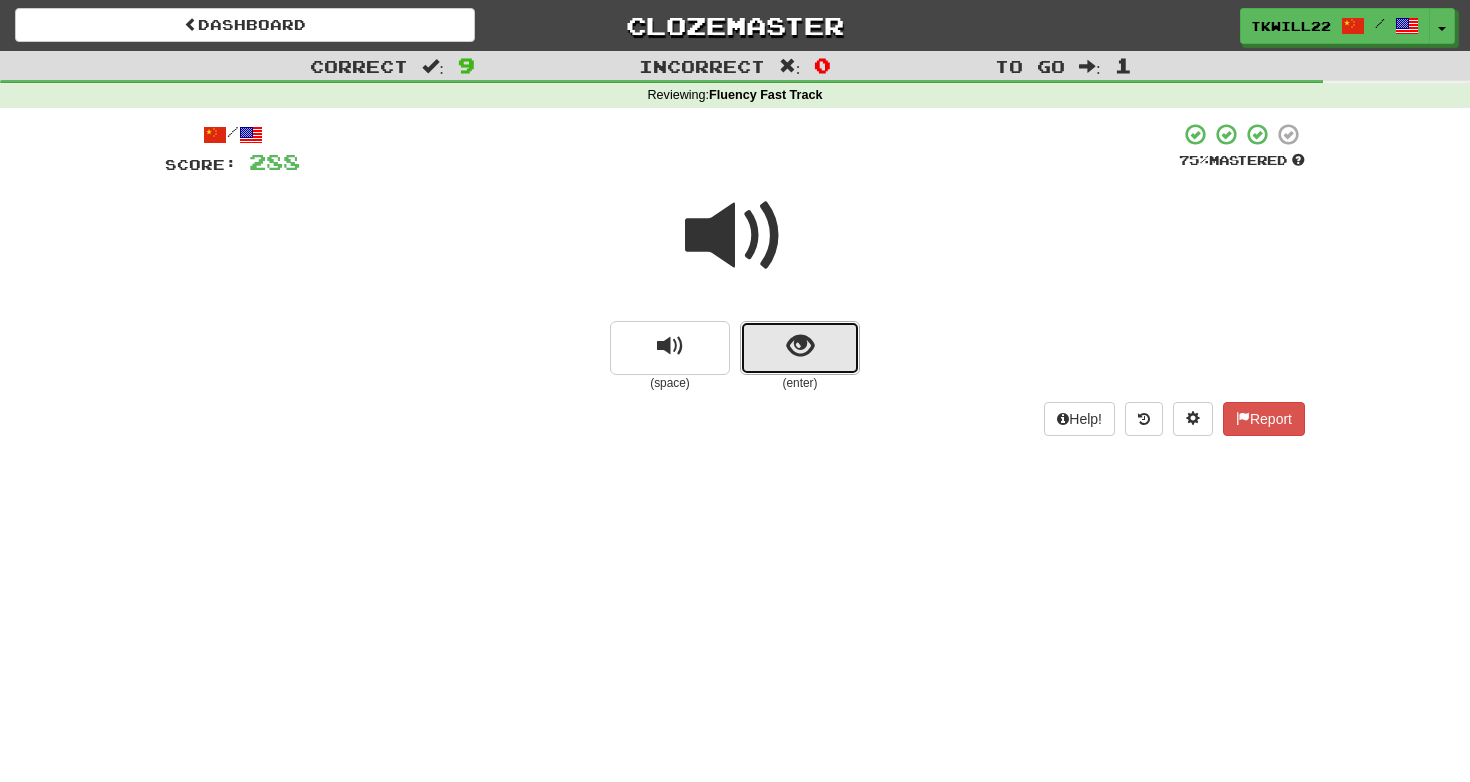 click at bounding box center (800, 348) 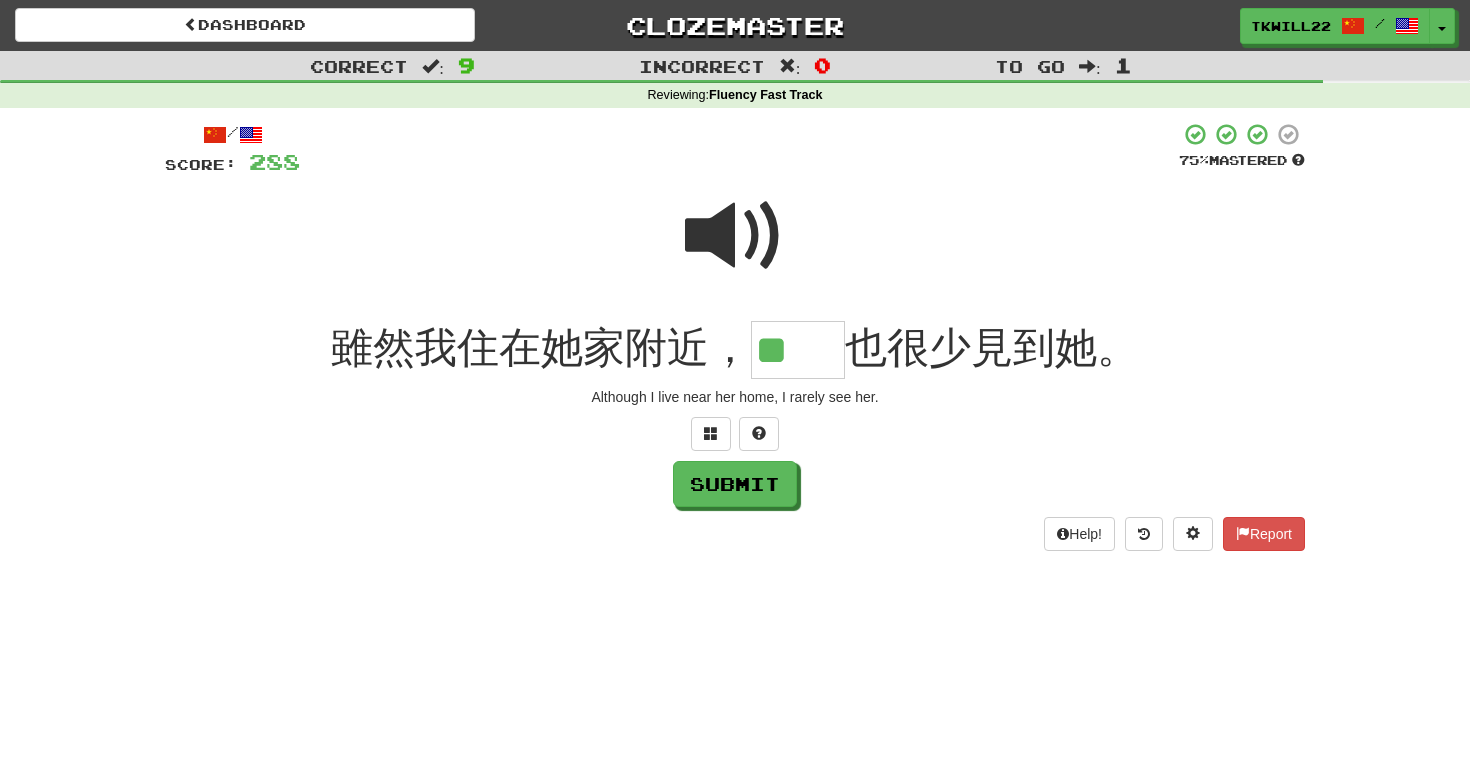 scroll, scrollTop: 0, scrollLeft: 0, axis: both 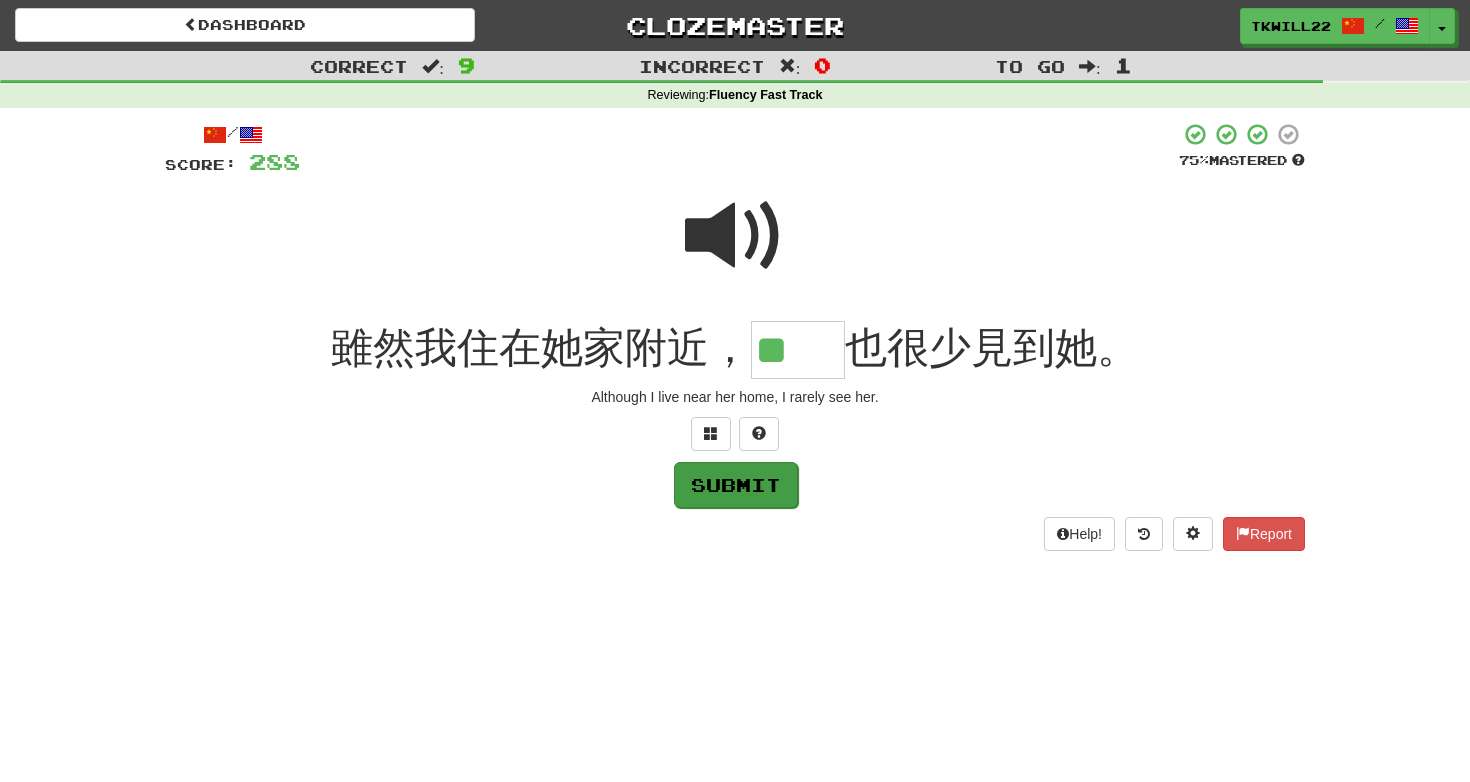 type on "**" 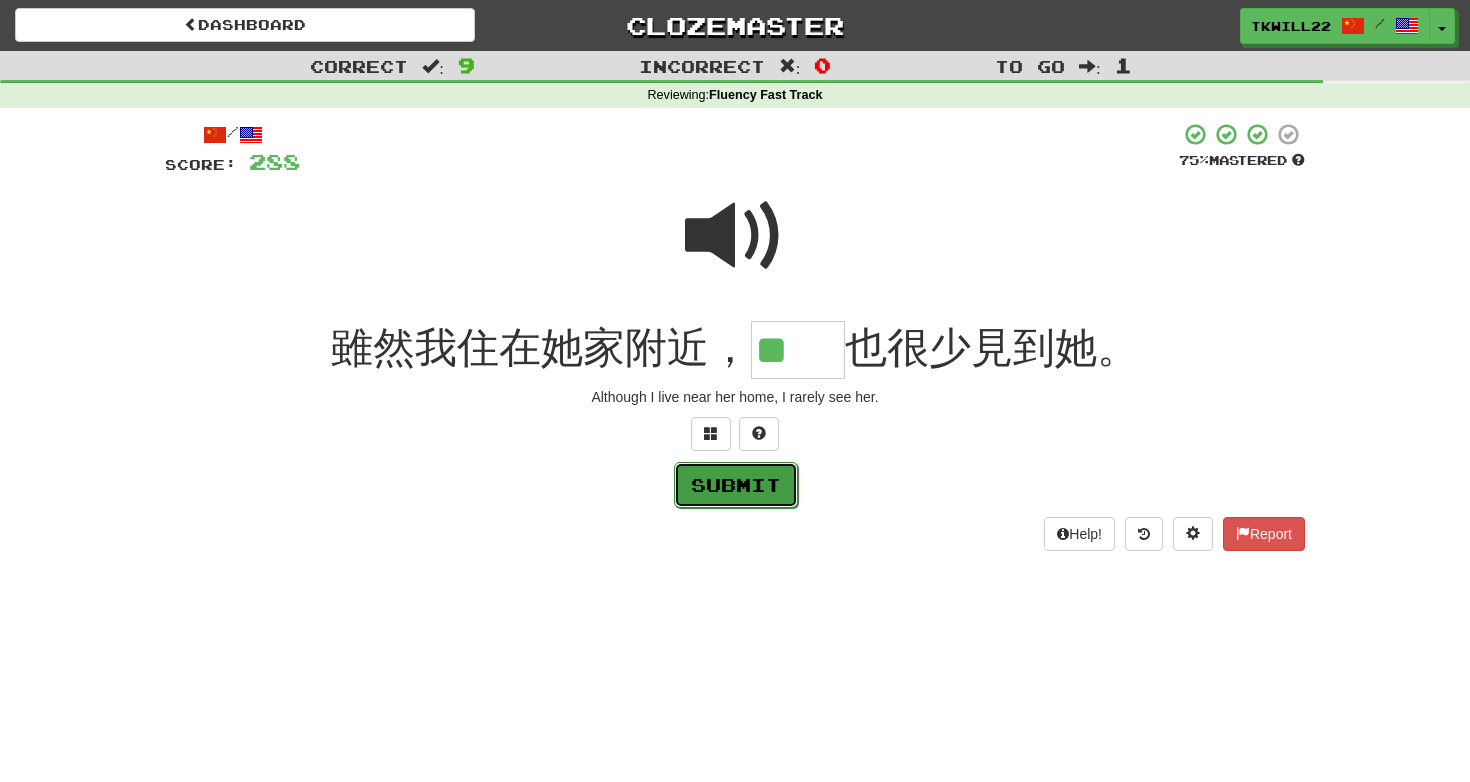 click on "Submit" at bounding box center (736, 485) 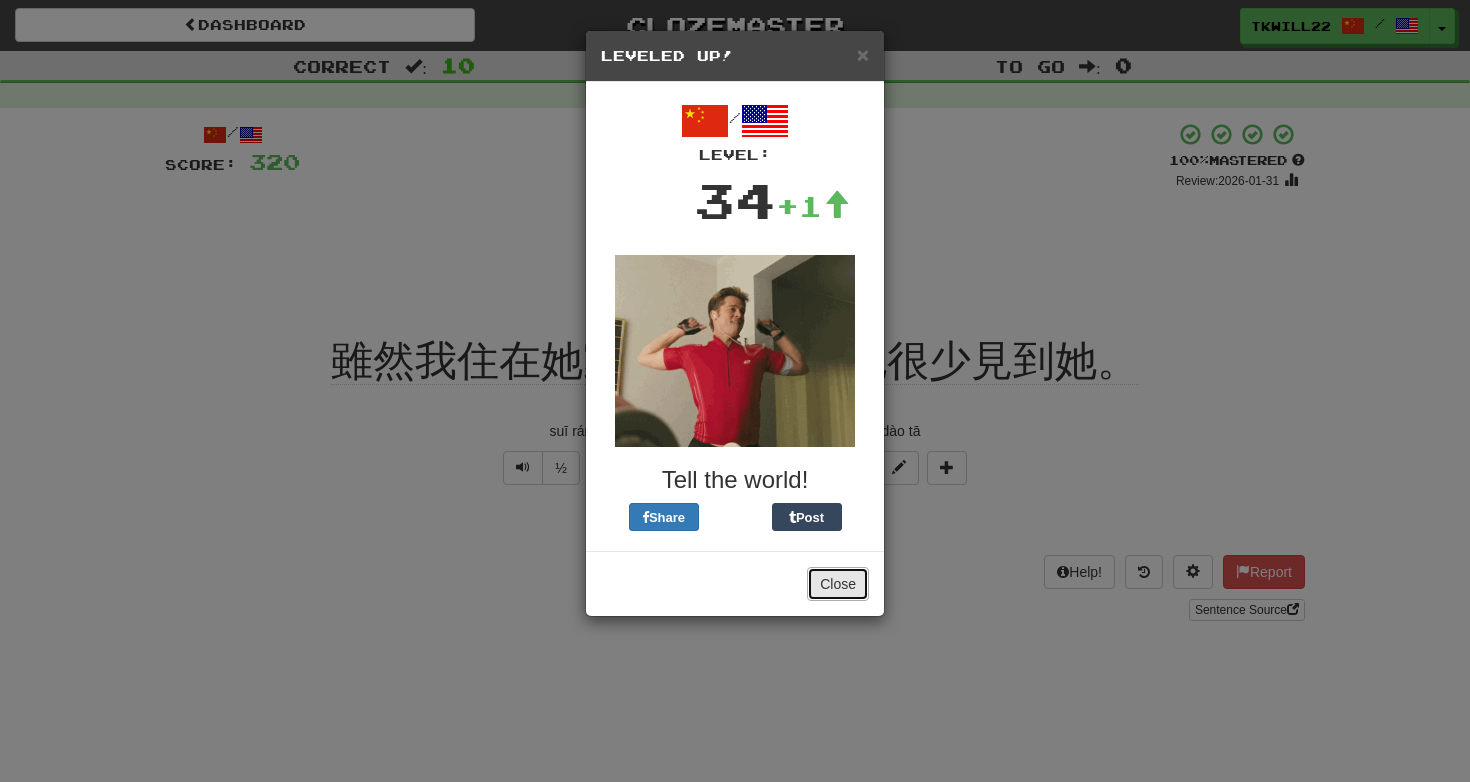 click on "Close" at bounding box center [838, 584] 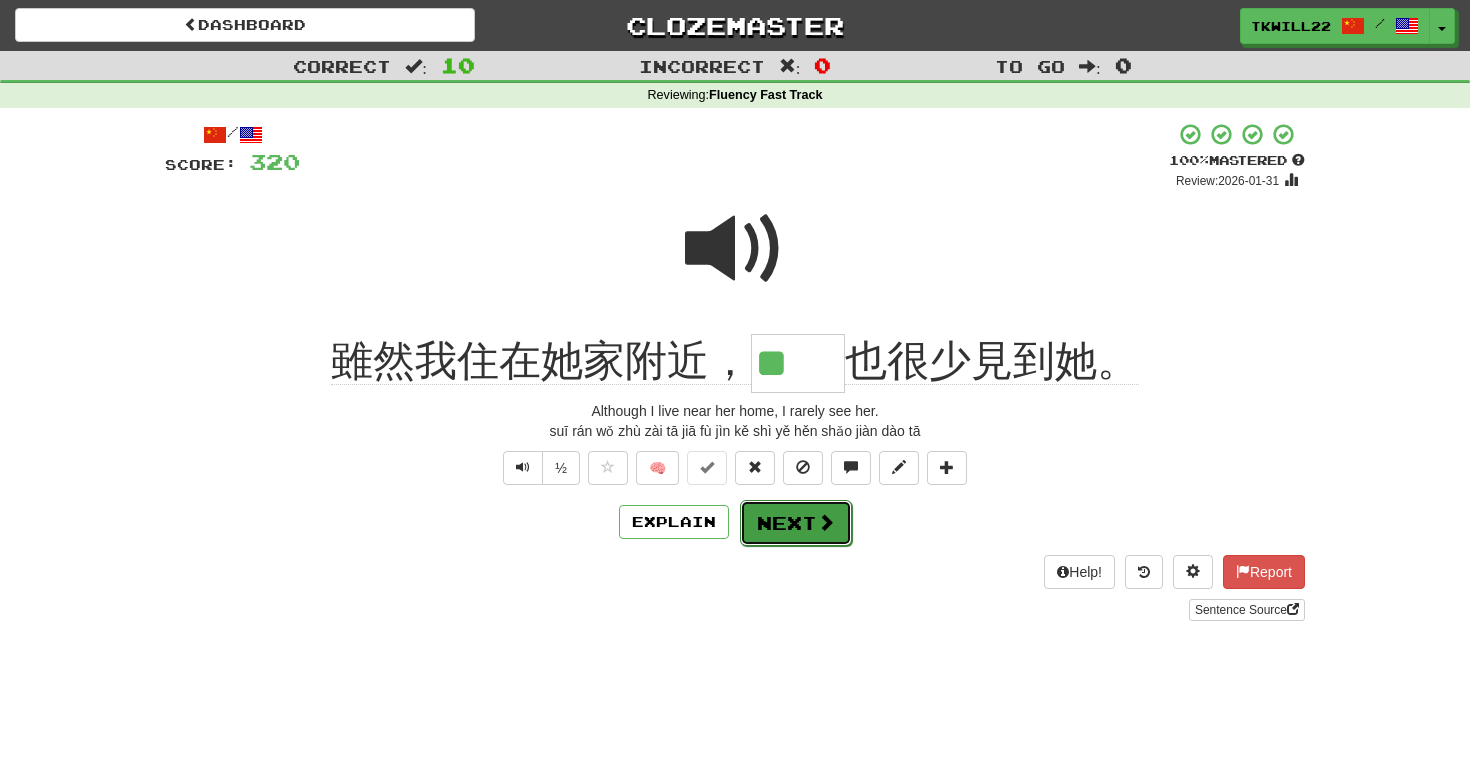 click on "Next" at bounding box center [796, 523] 